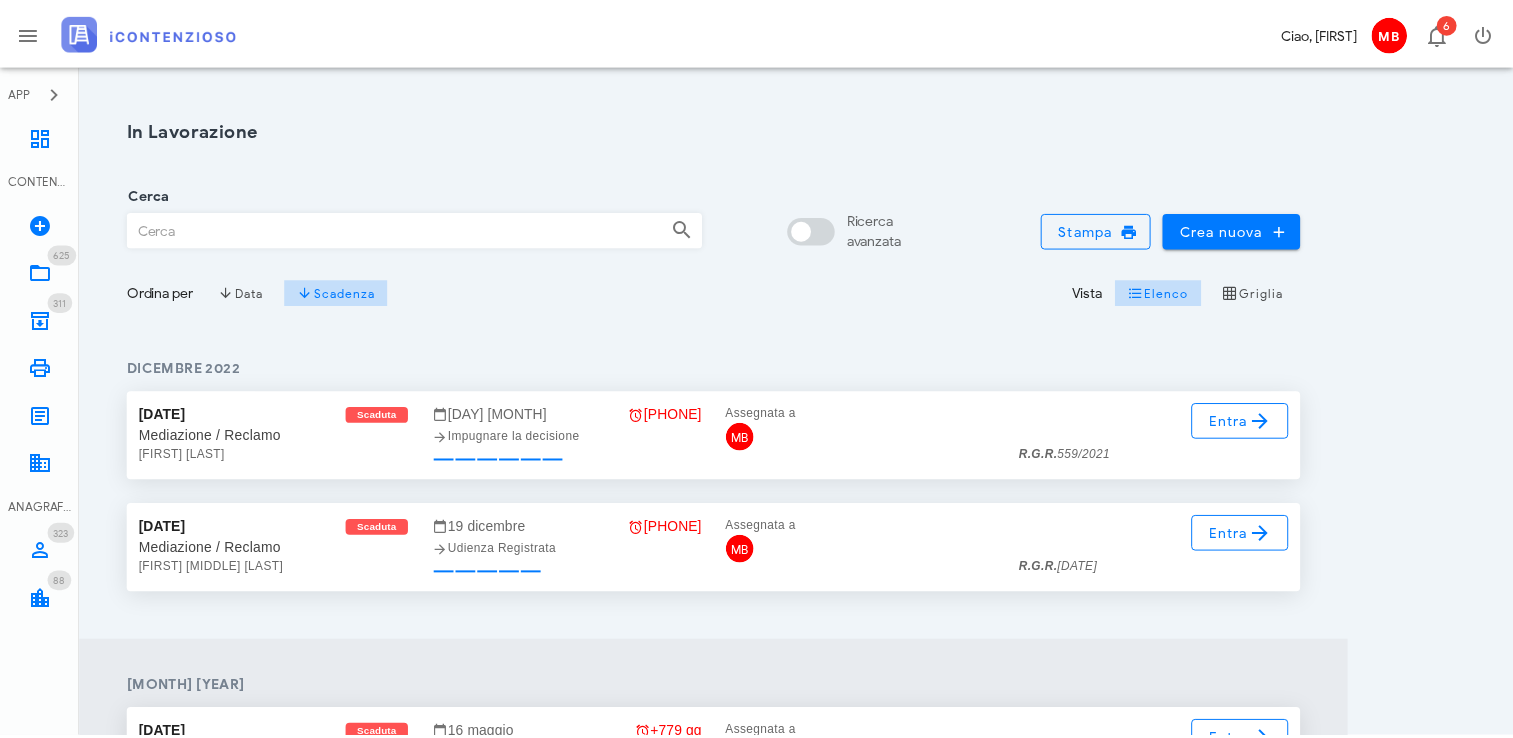 scroll, scrollTop: 0, scrollLeft: 0, axis: both 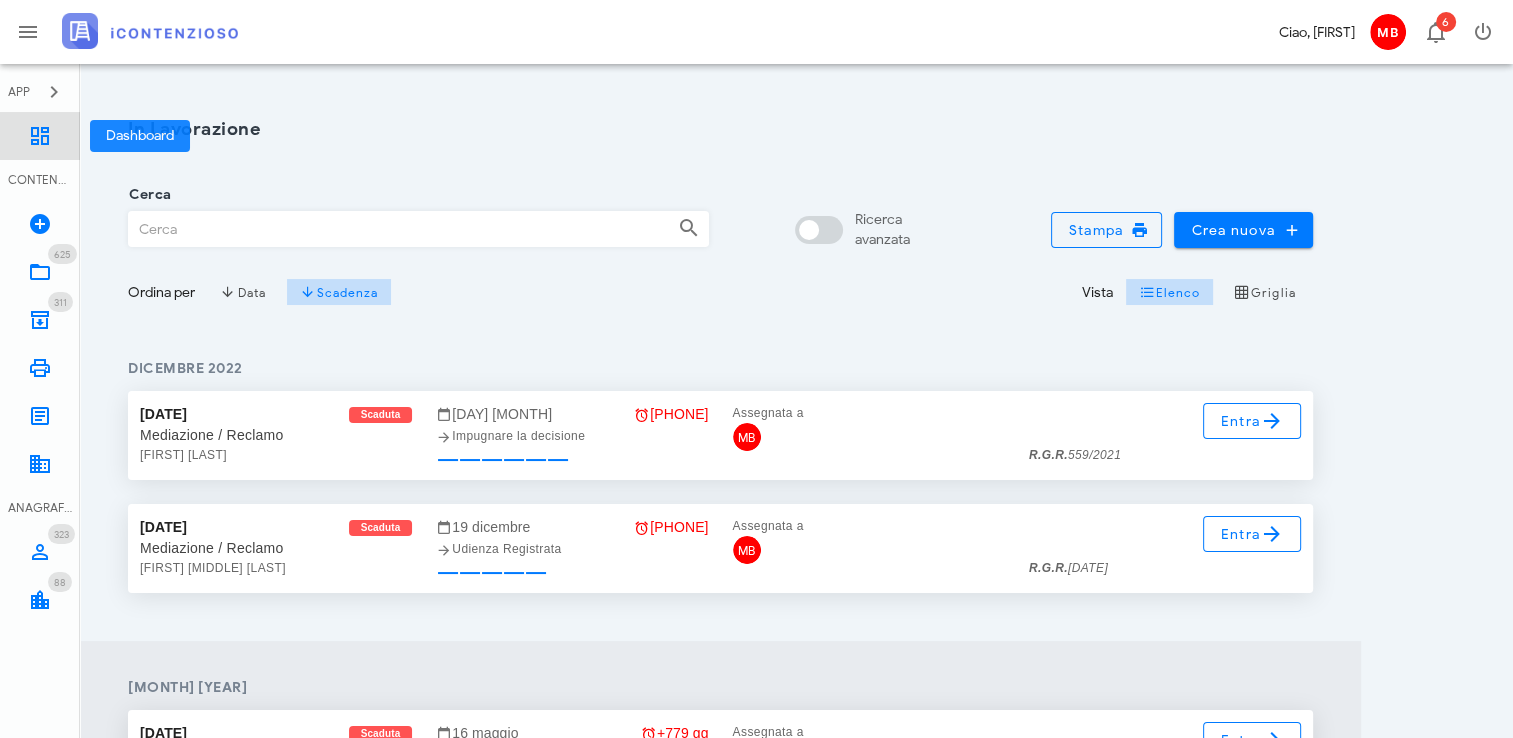 click at bounding box center [40, 136] 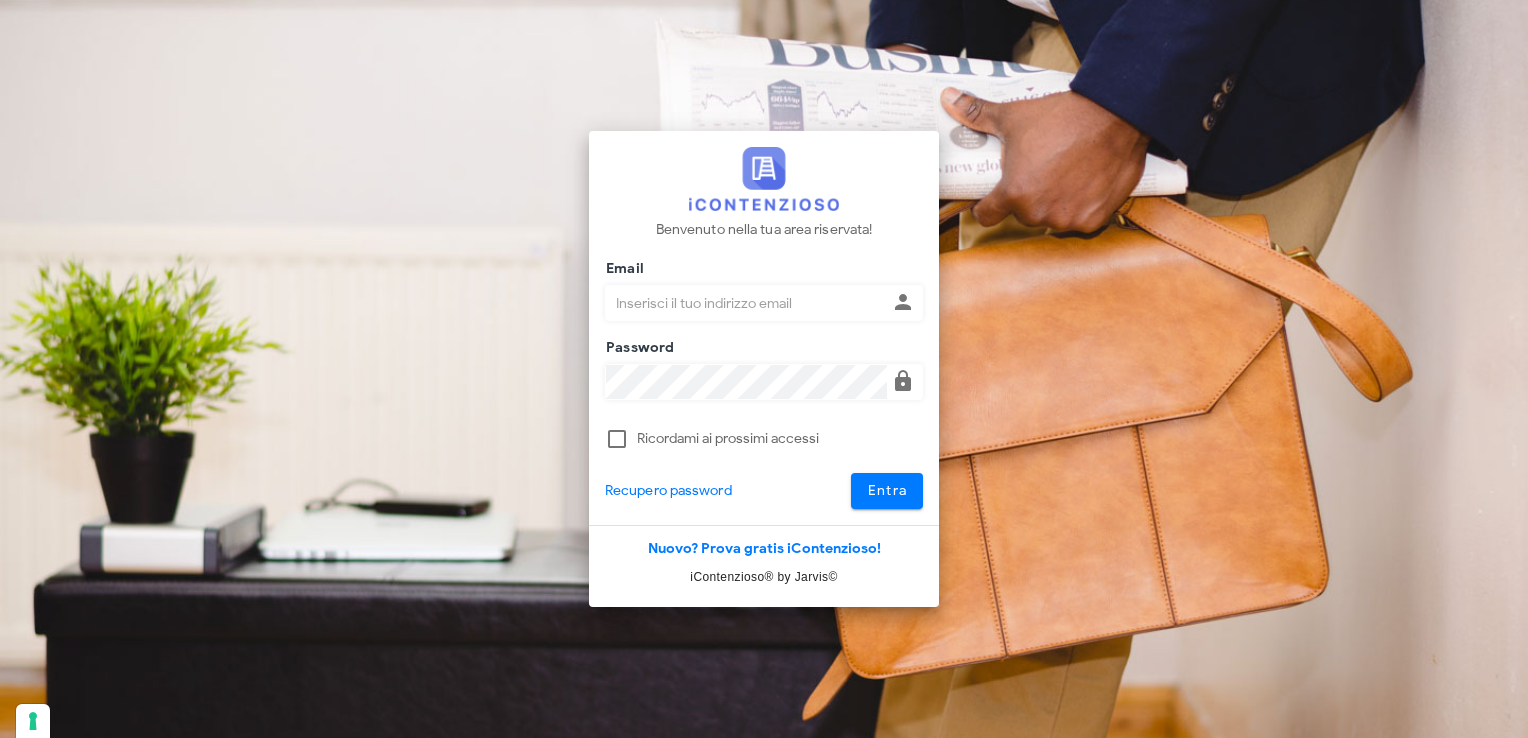 scroll, scrollTop: 0, scrollLeft: 0, axis: both 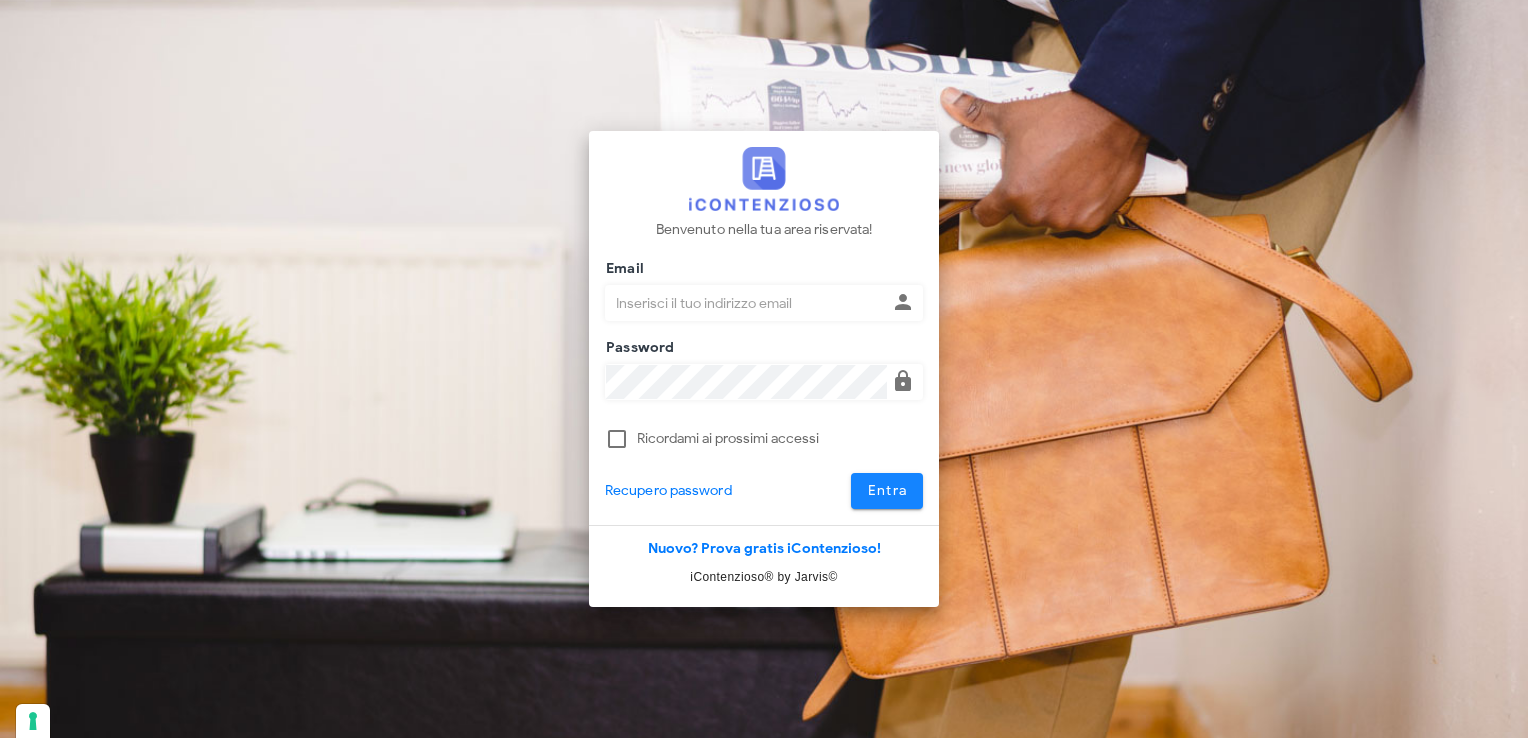 type on "[EMAIL]" 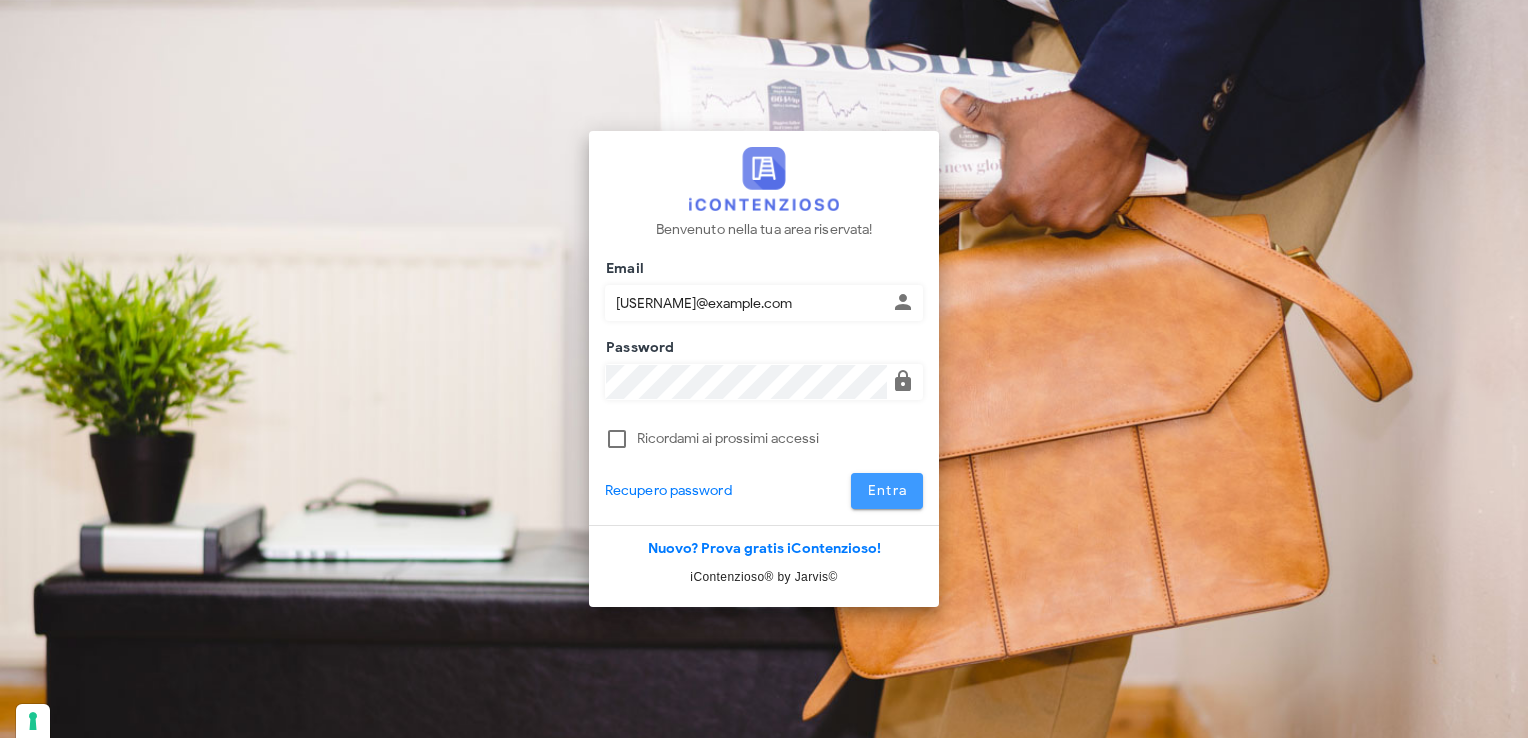 click on "Entra" at bounding box center (887, 491) 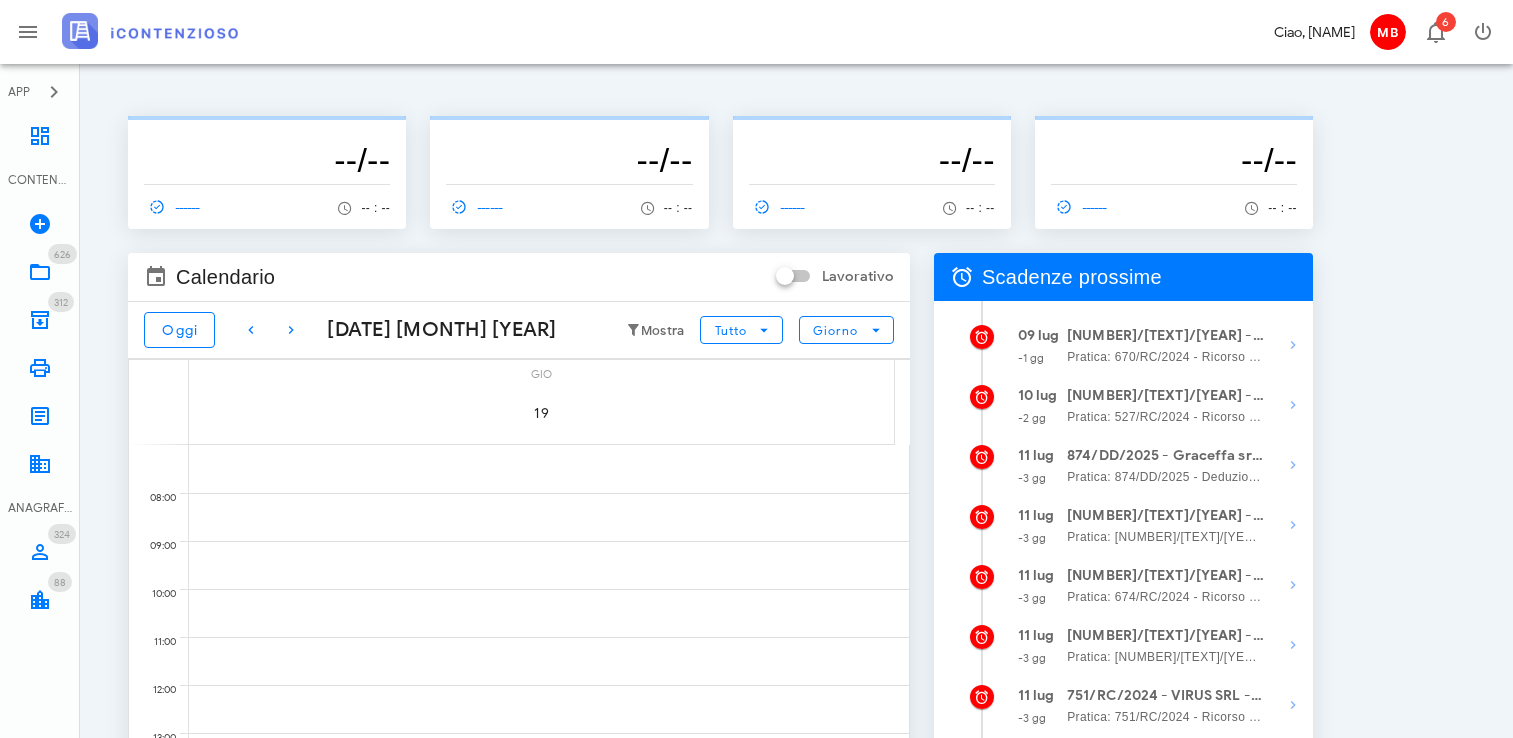 scroll, scrollTop: 0, scrollLeft: 0, axis: both 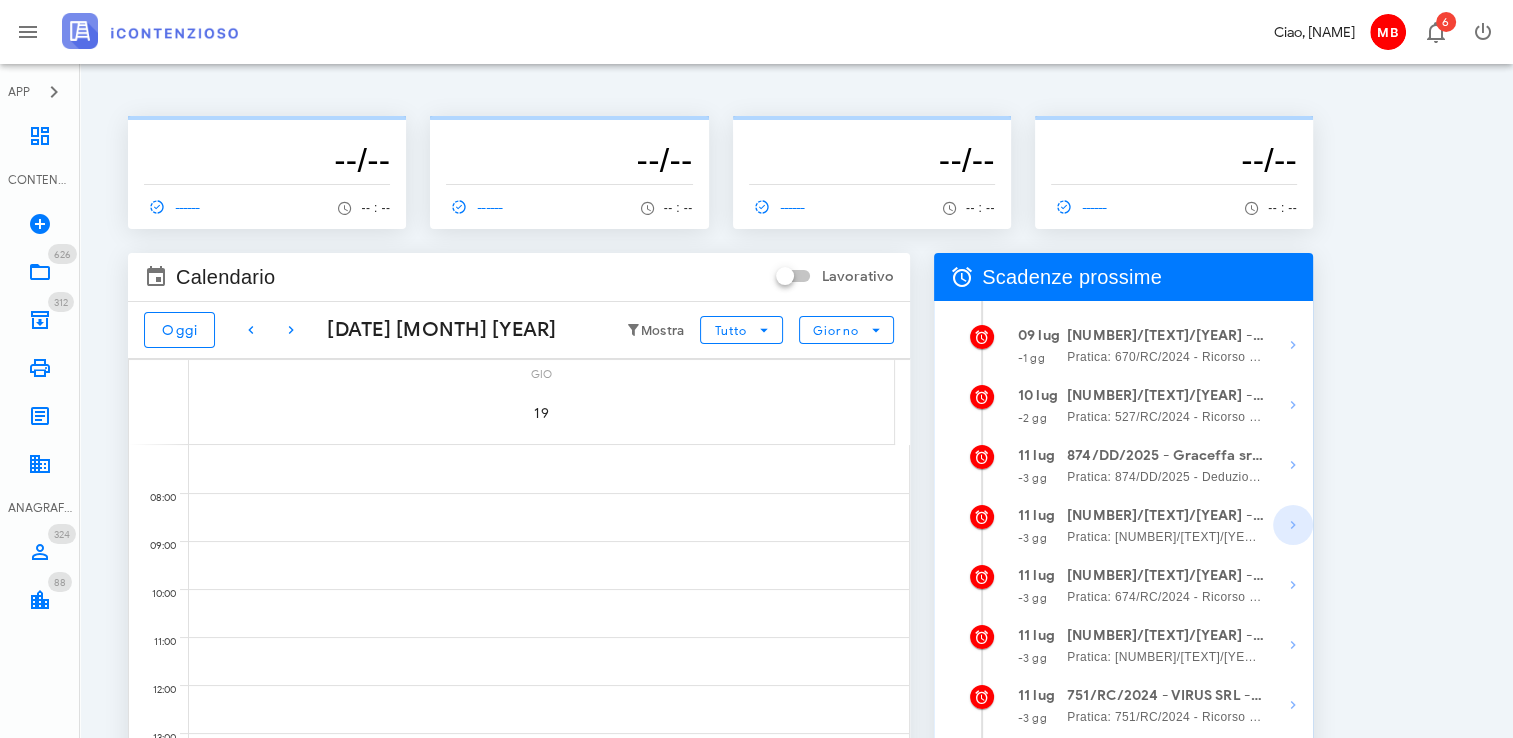 click at bounding box center (1293, 345) 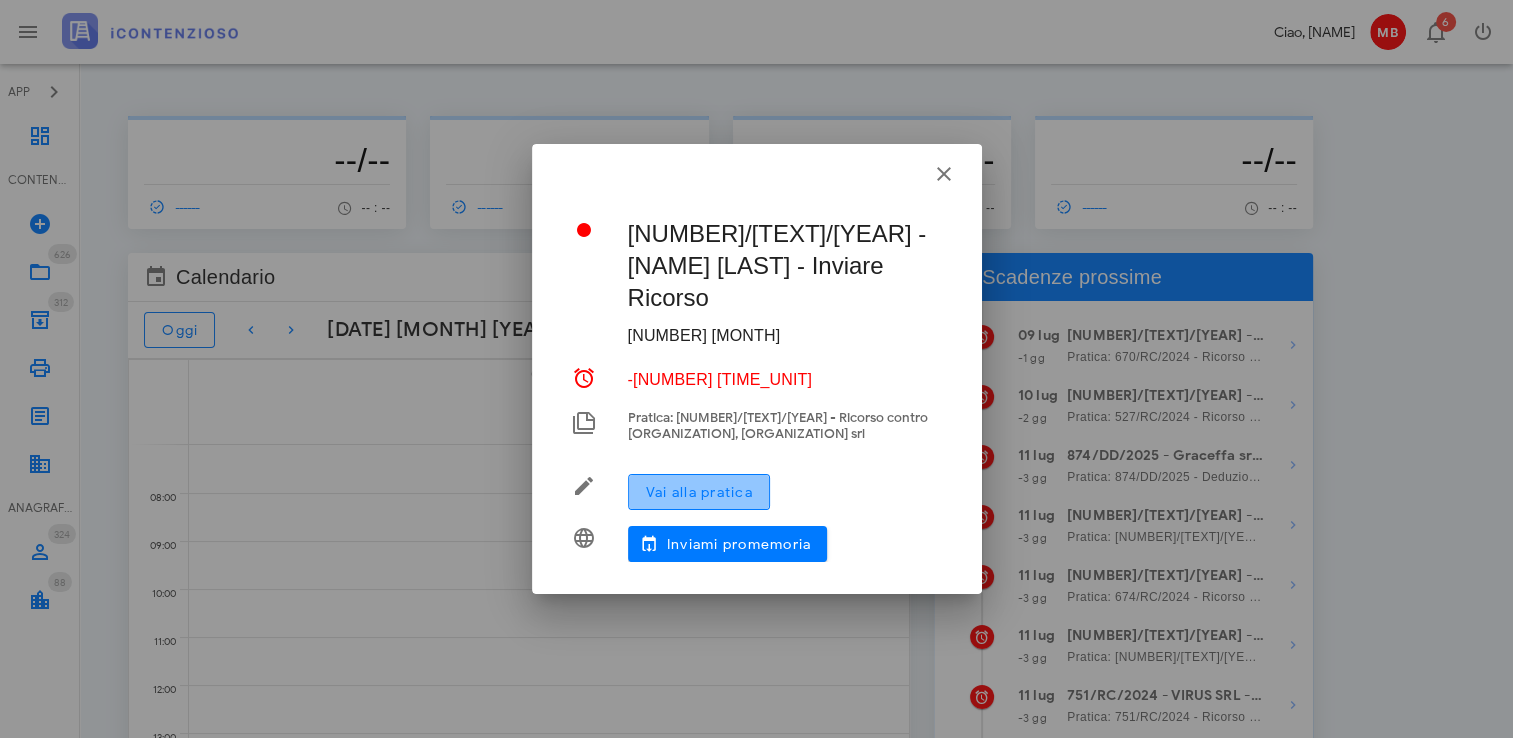 click on "Vai alla pratica" at bounding box center (699, 492) 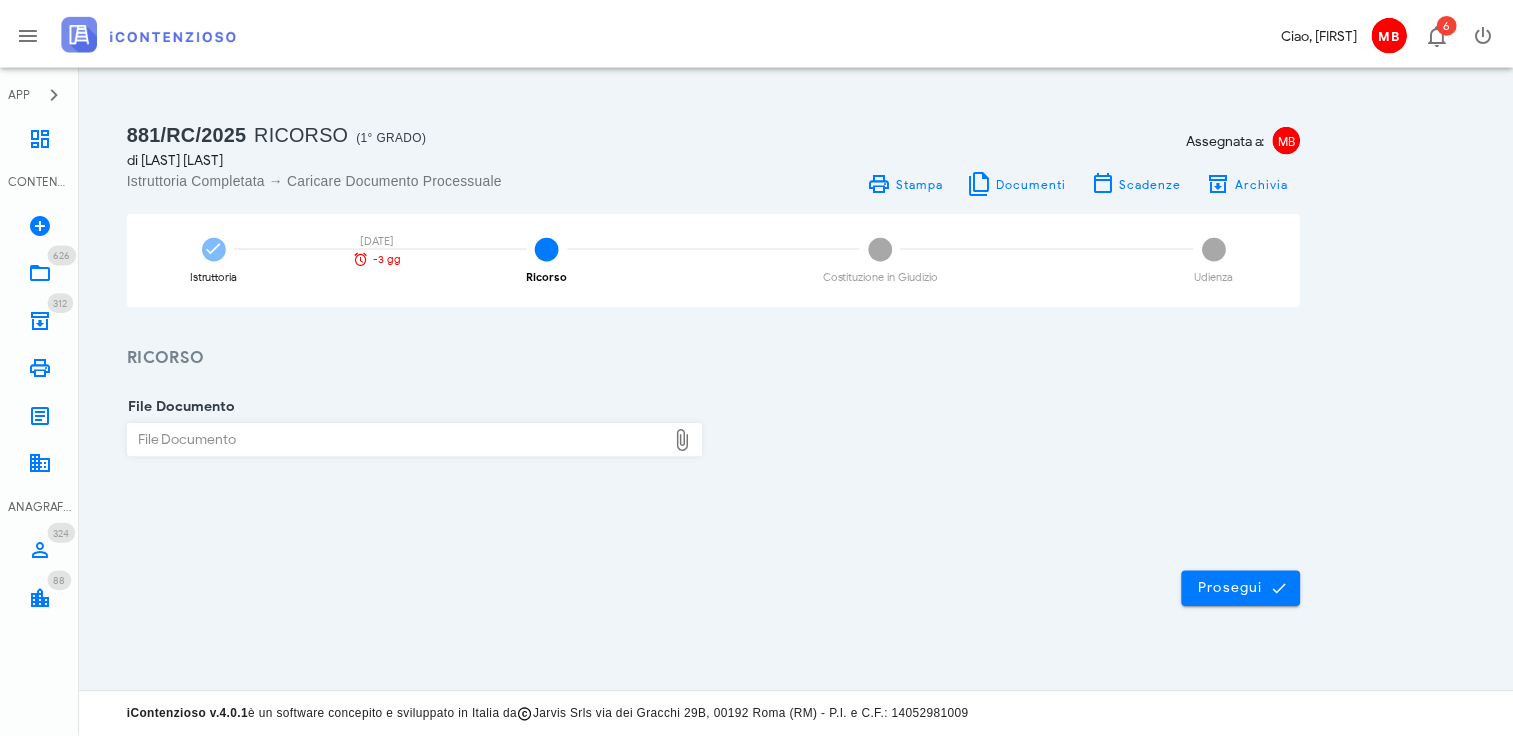 scroll, scrollTop: 0, scrollLeft: 0, axis: both 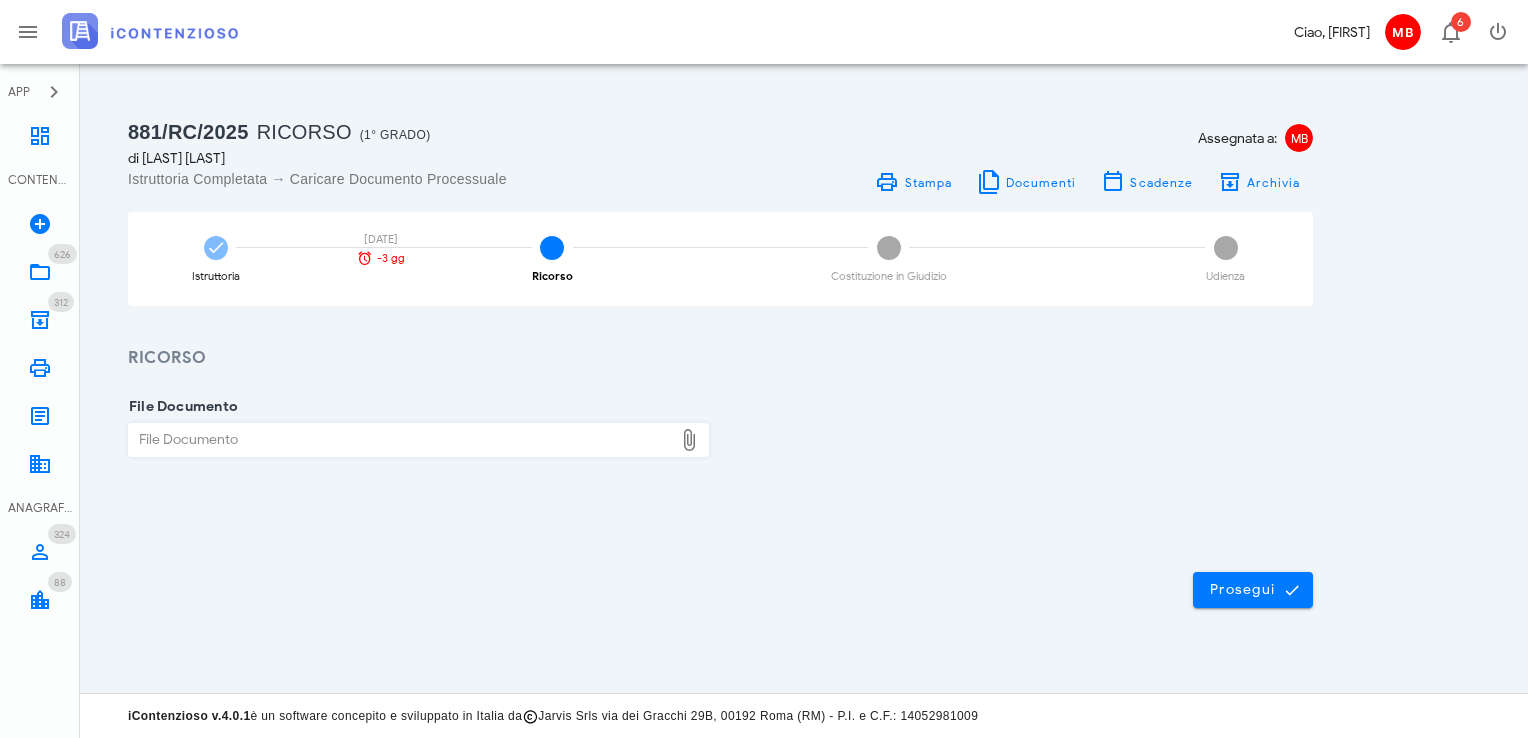 click on "File Documento" at bounding box center (401, 440) 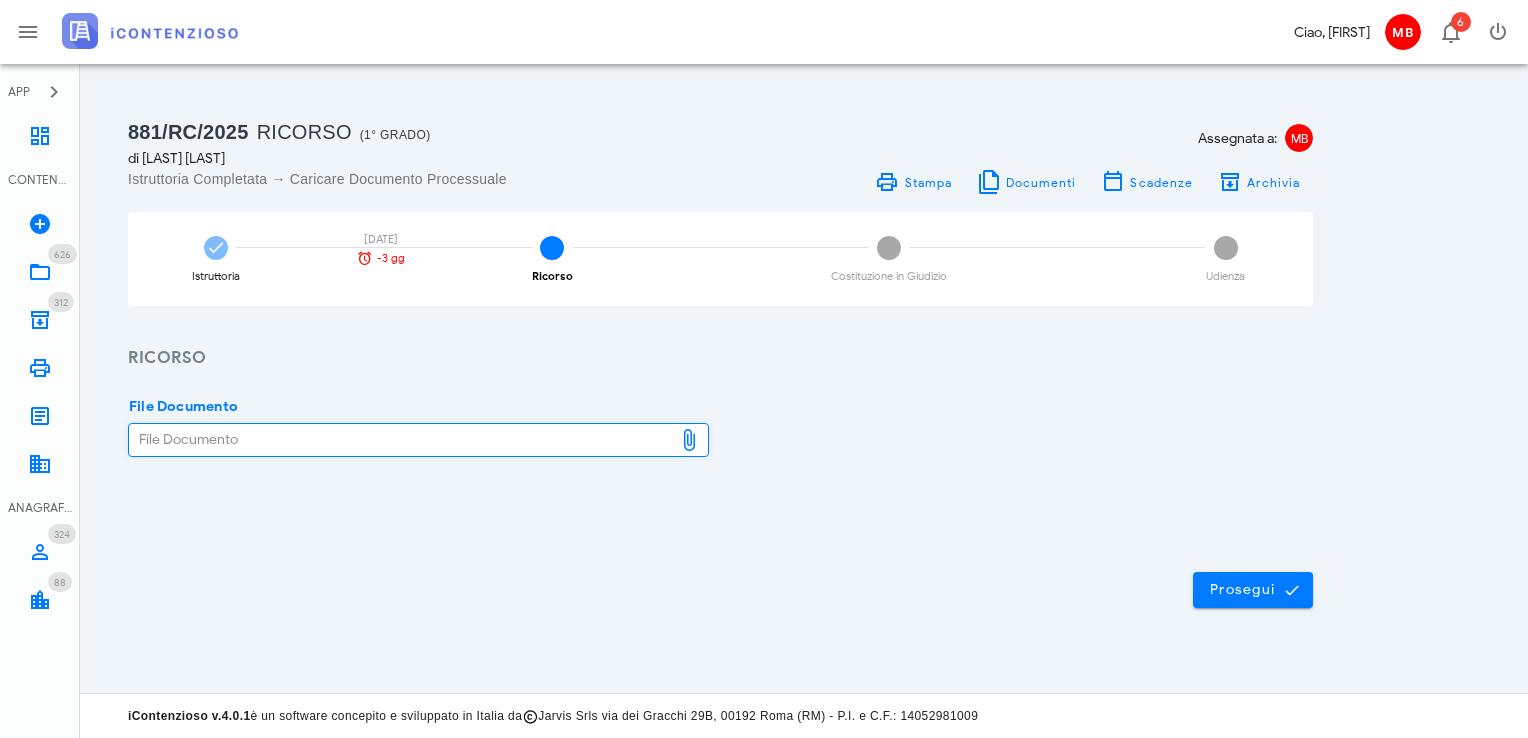 type on "C:\fakepath\ricorso_romano.pdf" 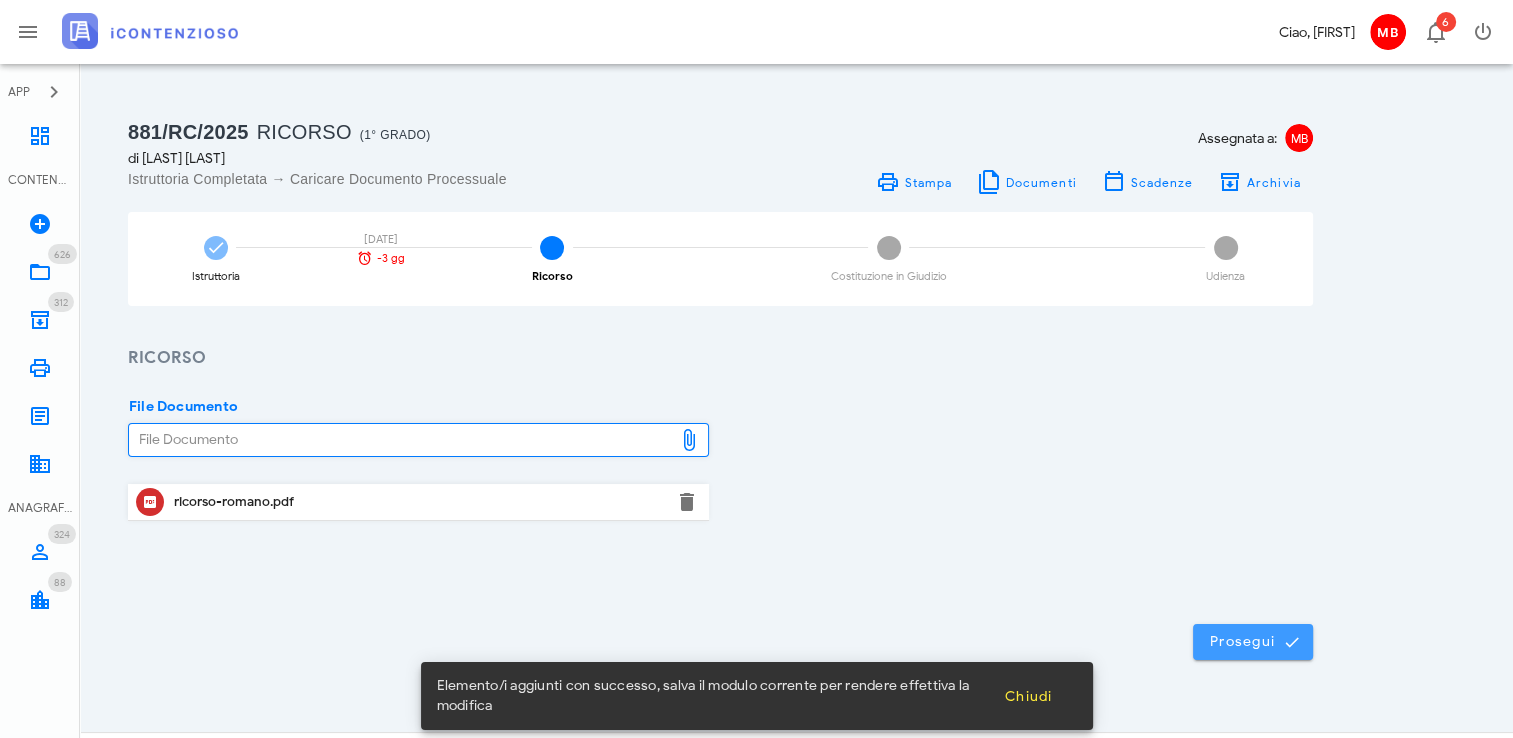 click on "Prosegui" at bounding box center [1253, 642] 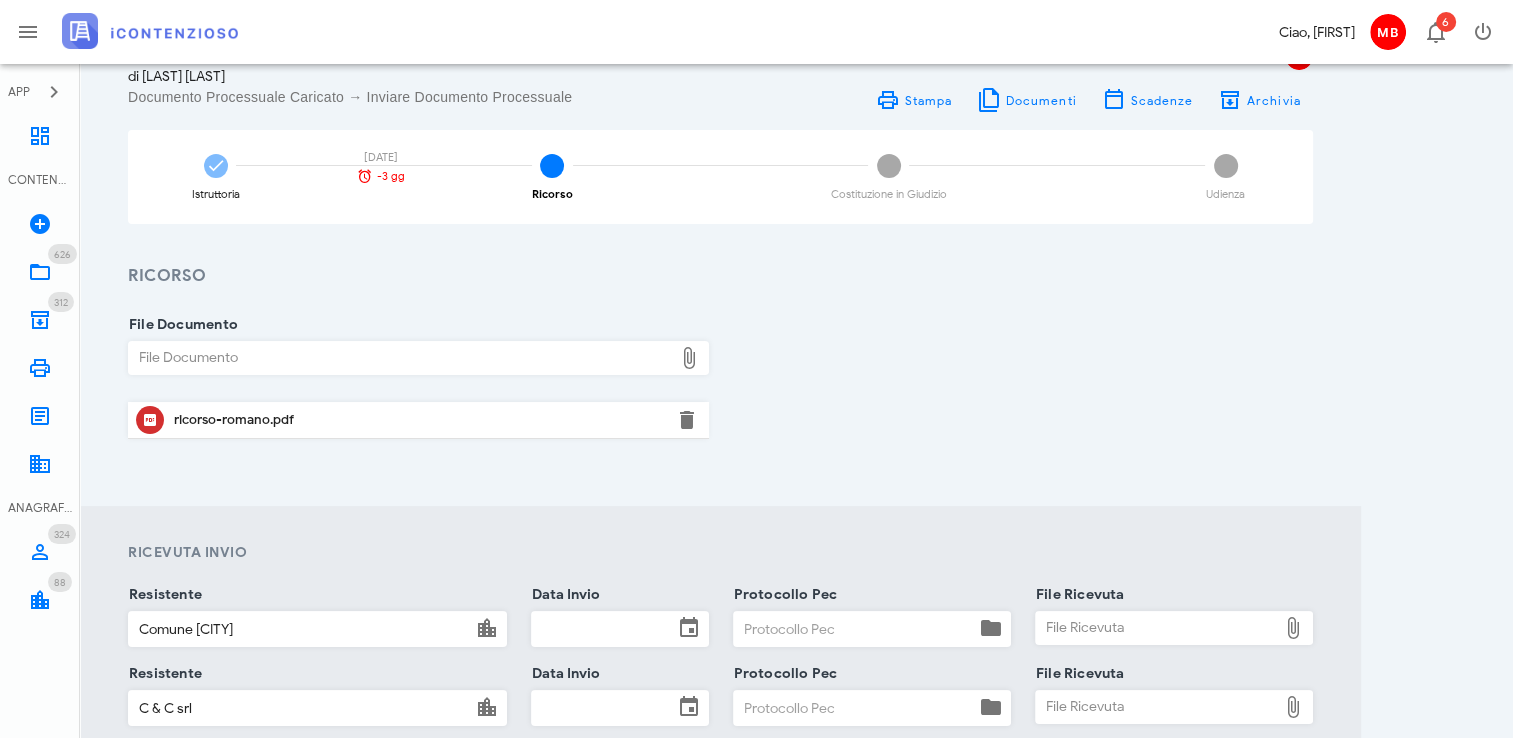 scroll, scrollTop: 100, scrollLeft: 0, axis: vertical 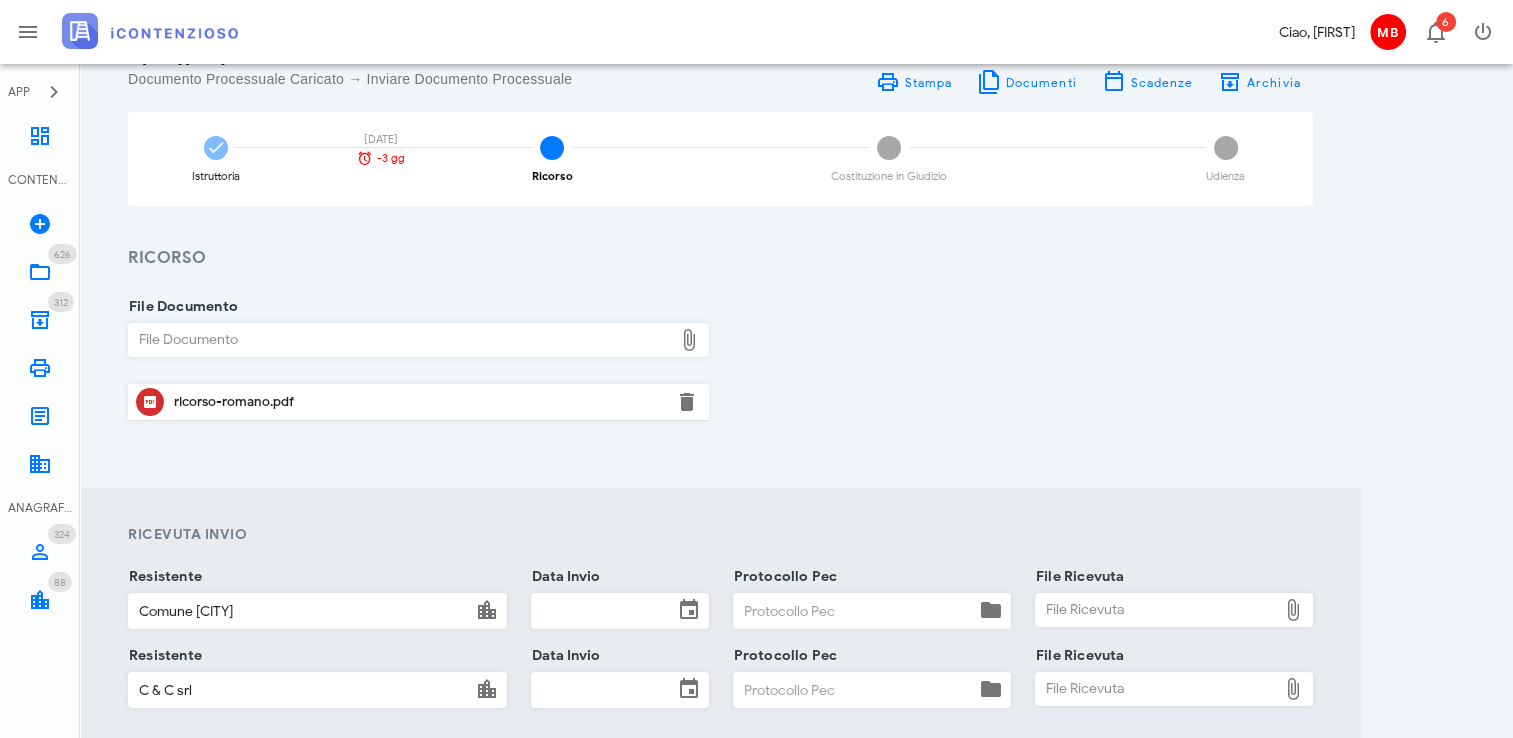click on "Data Invio" at bounding box center (602, 611) 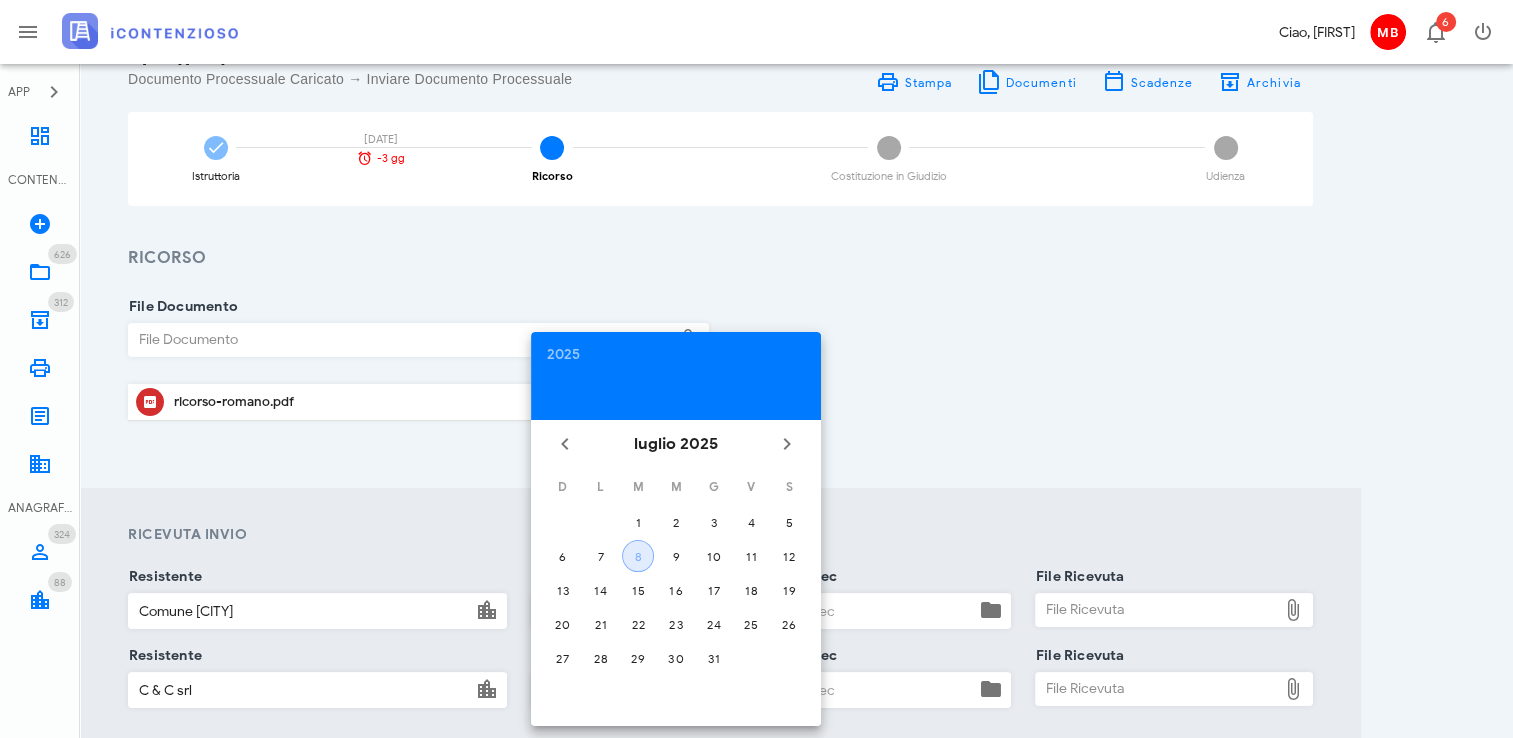 drag, startPoint x: 641, startPoint y: 557, endPoint x: 609, endPoint y: 642, distance: 90.824005 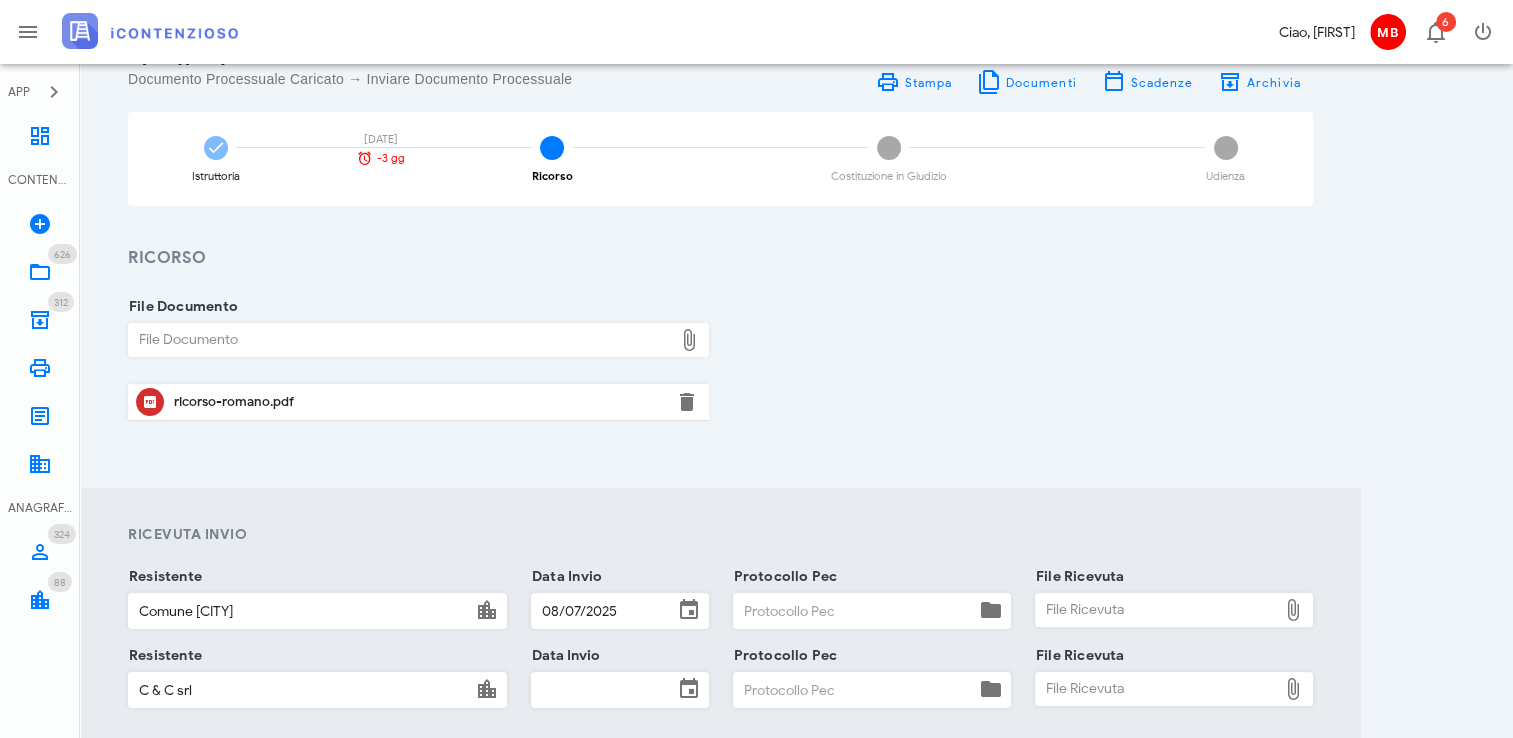 click on "Data Invio" at bounding box center (602, 690) 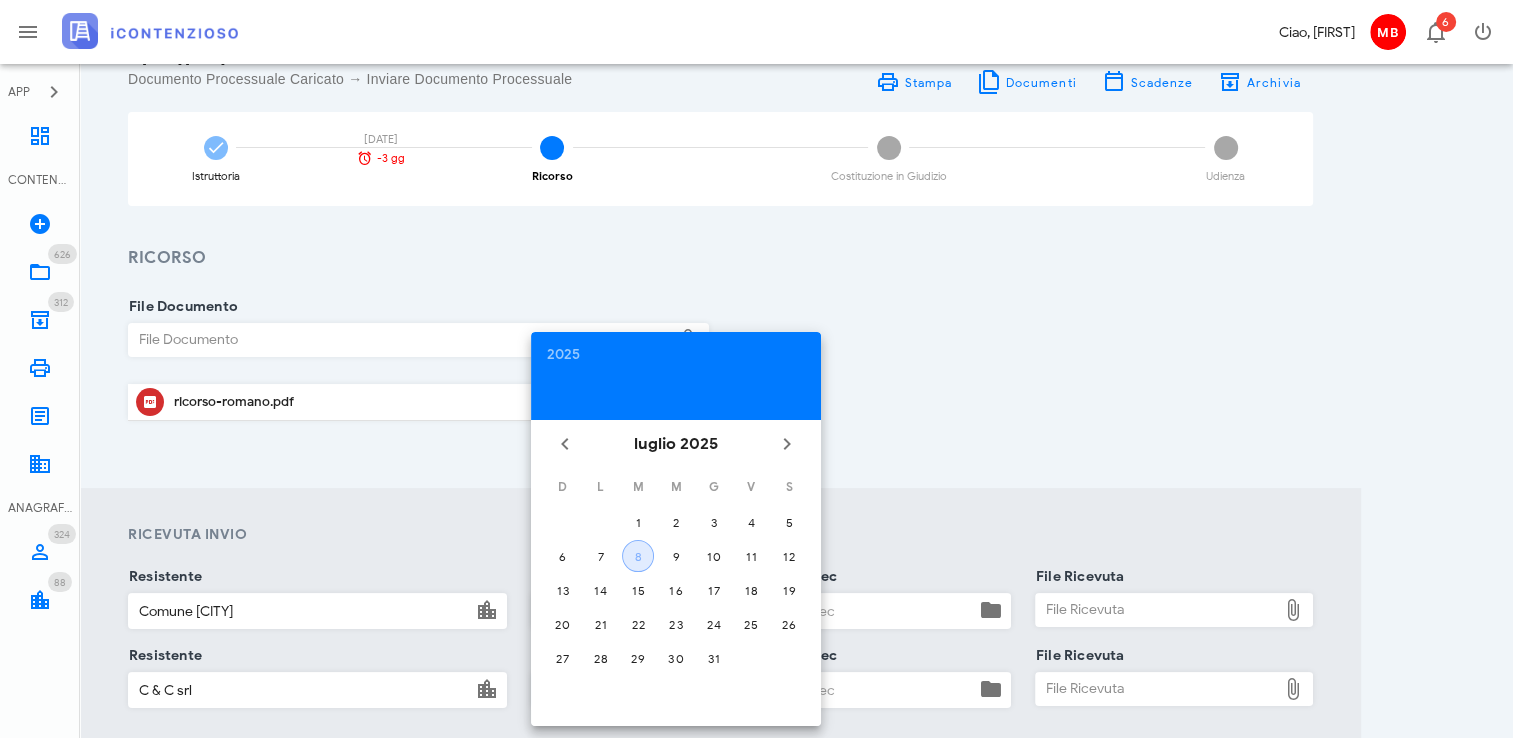 drag, startPoint x: 638, startPoint y: 554, endPoint x: 649, endPoint y: 566, distance: 16.27882 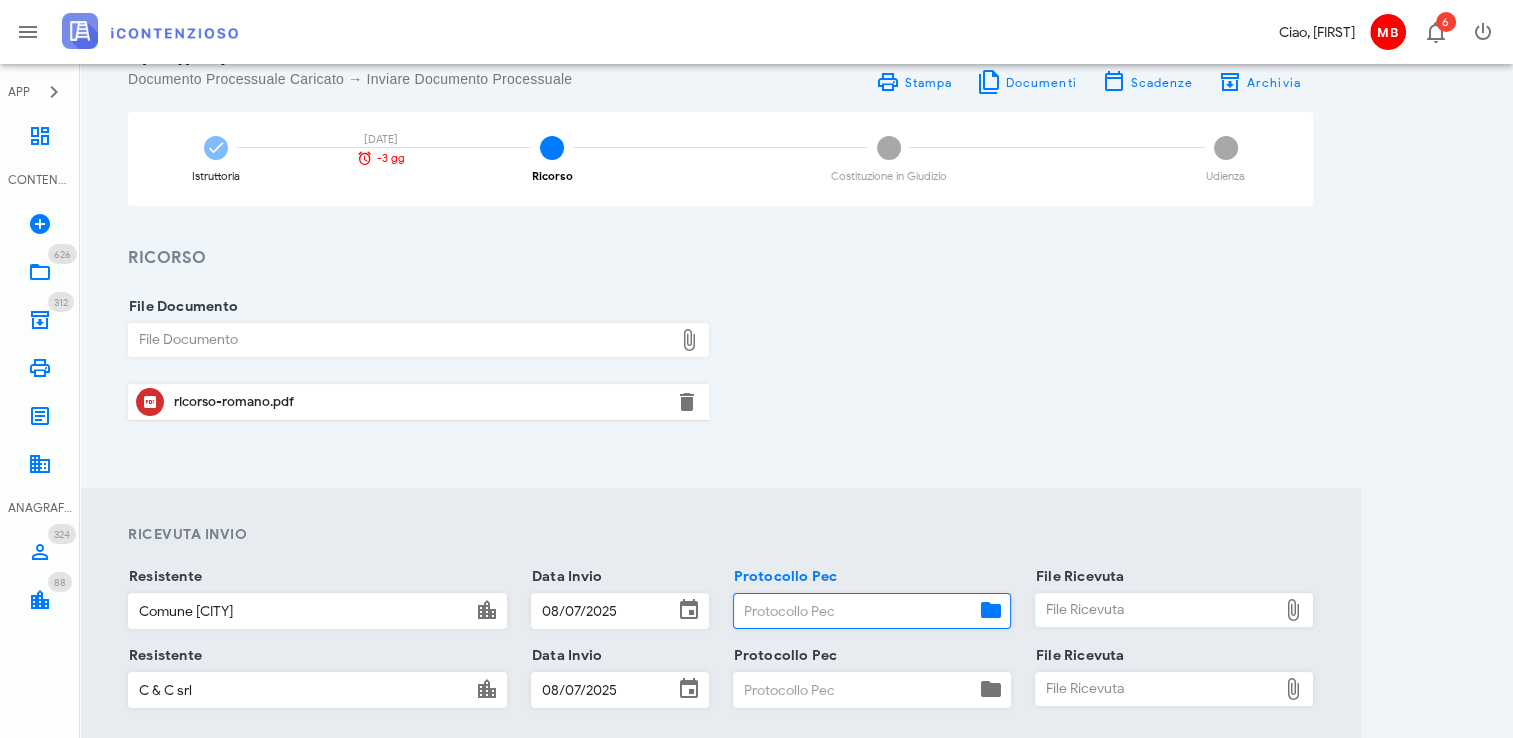 click on "Protocollo Pec" at bounding box center (854, 611) 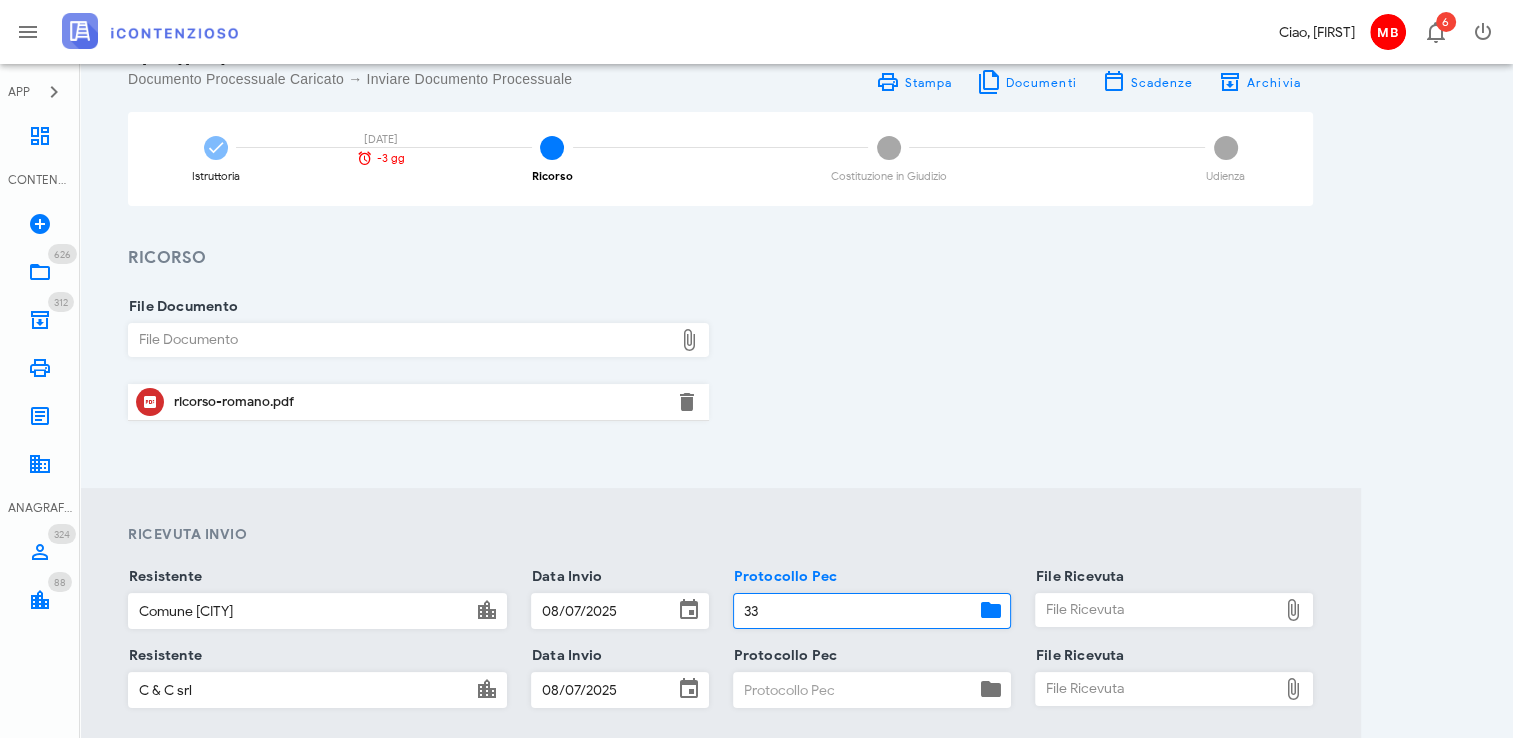 type on "33" 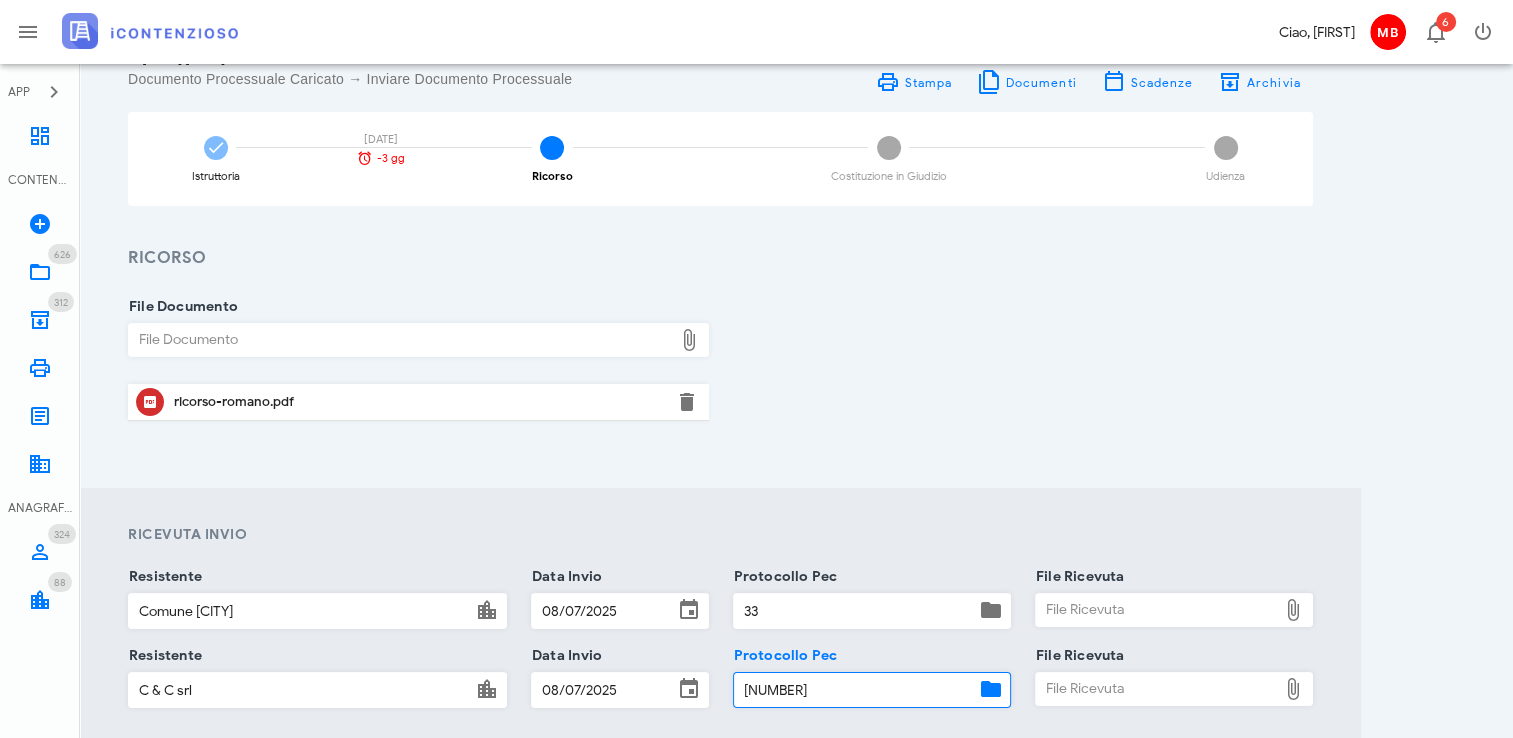 type on "3333" 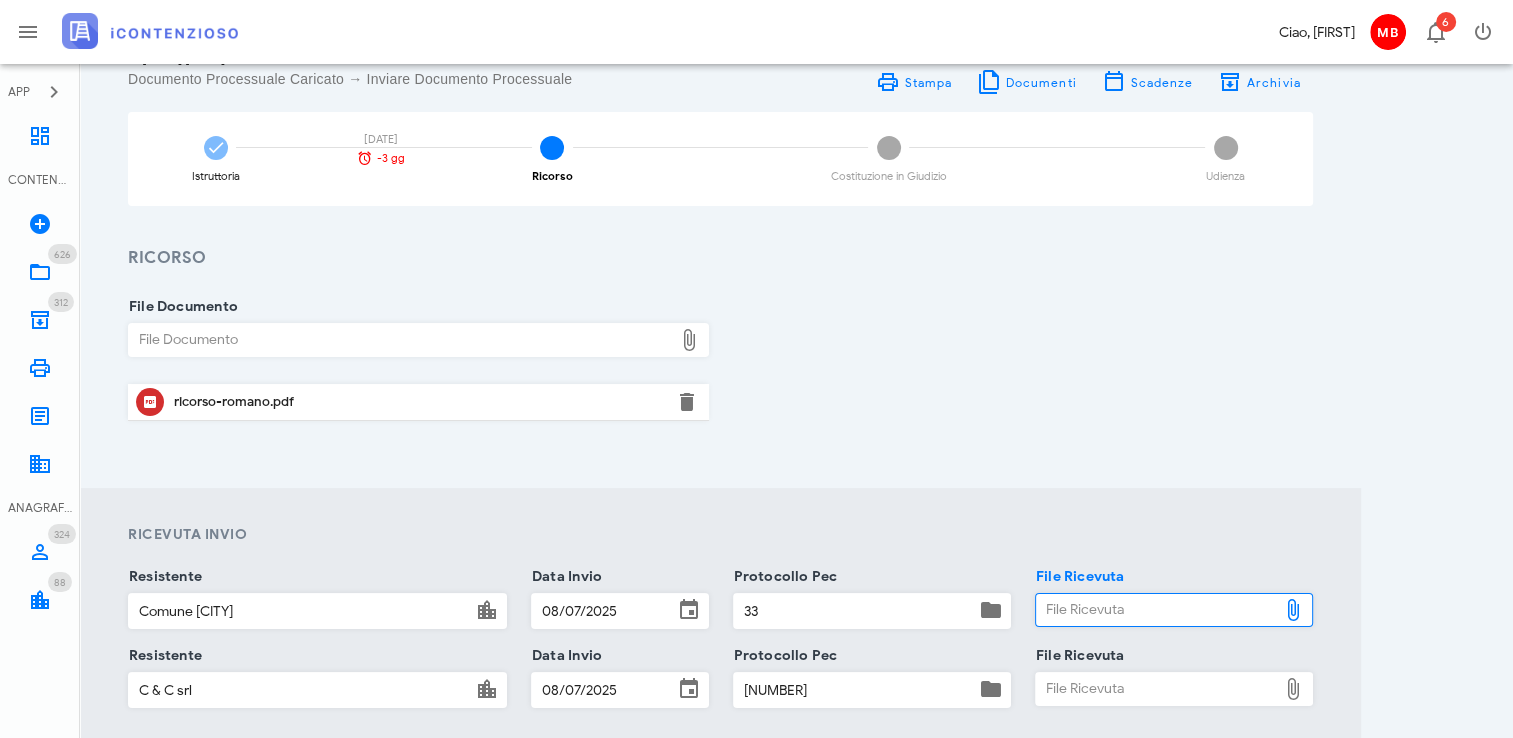 type on "C:\fakepath\consegna comune.eml" 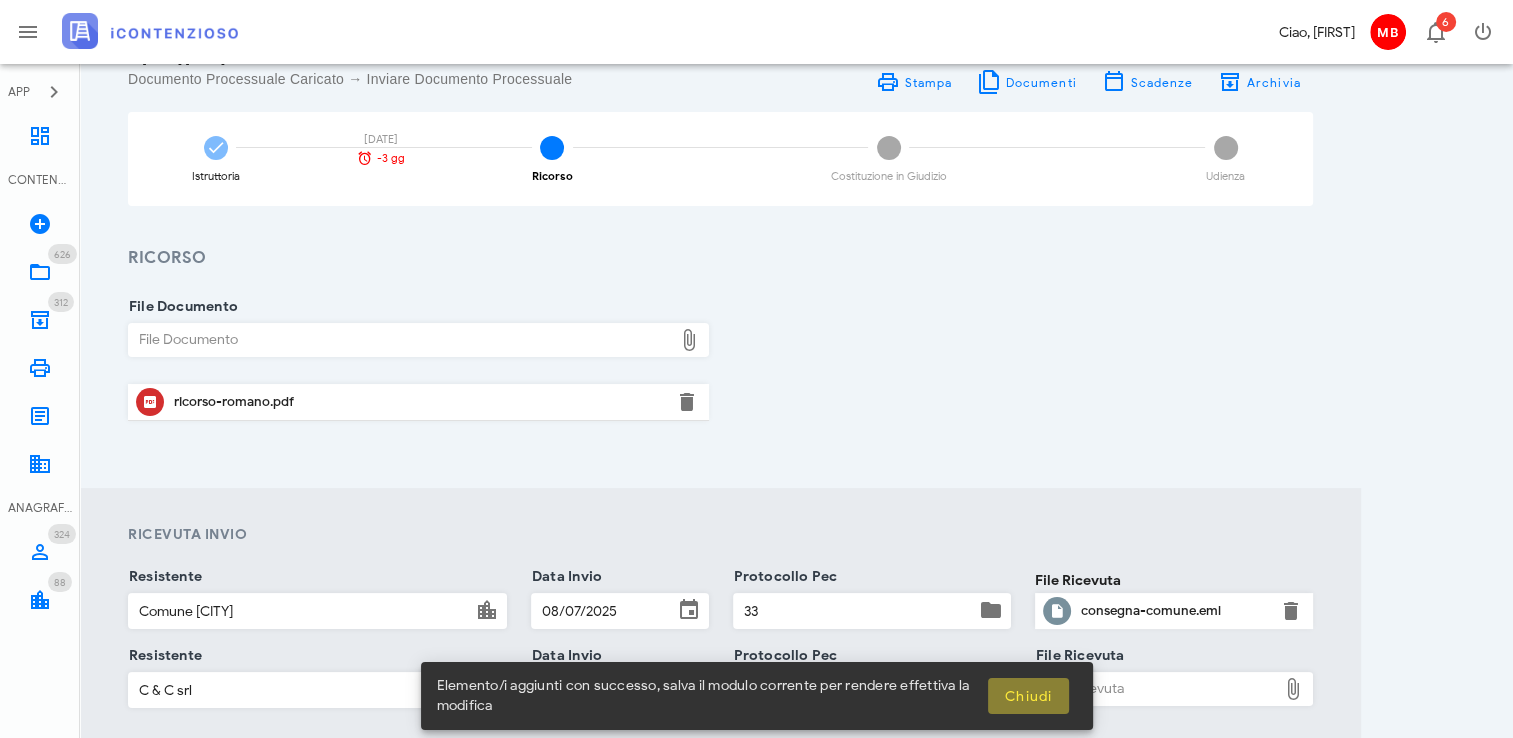 click on "Chiudi" at bounding box center (1028, 696) 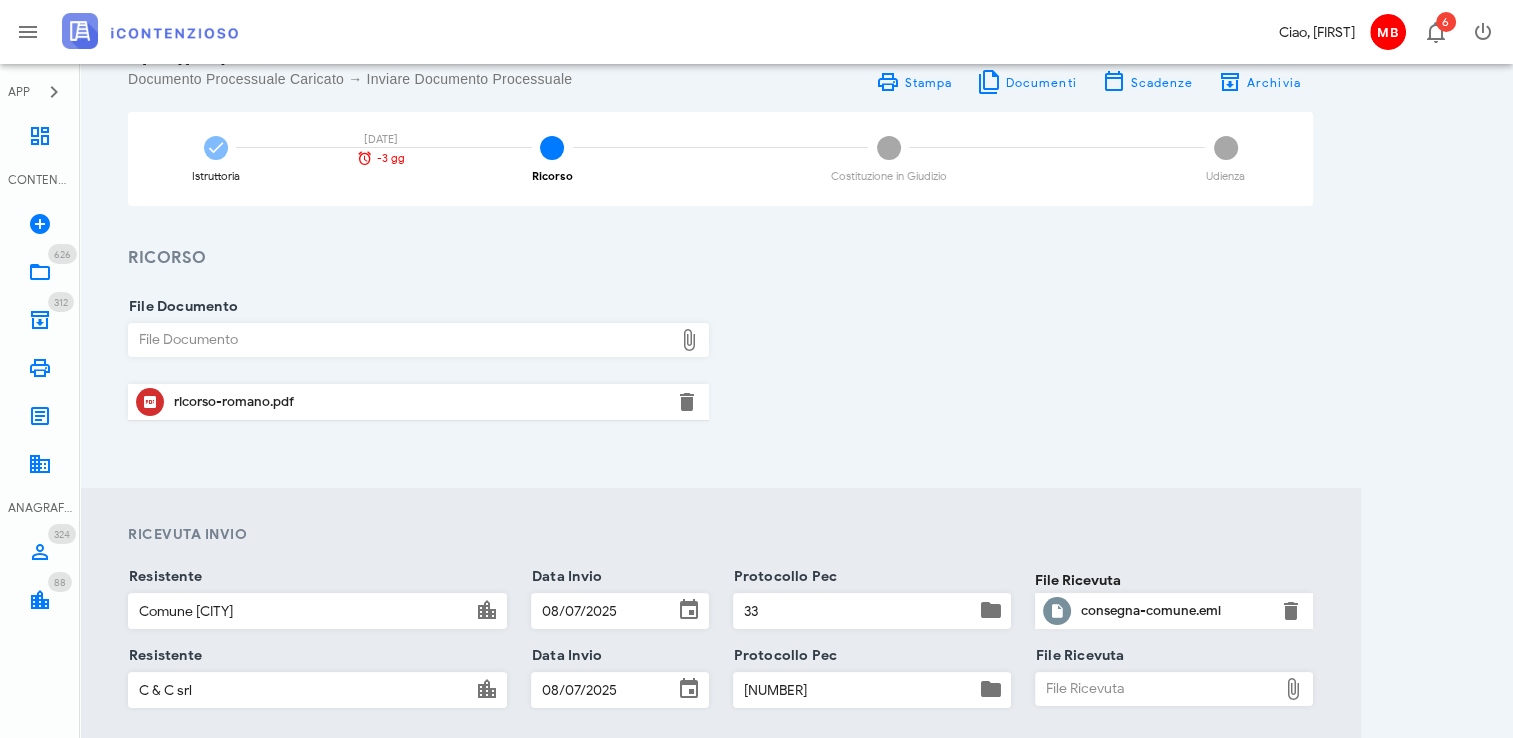 click on "File Ricevuta" at bounding box center [0, 0] 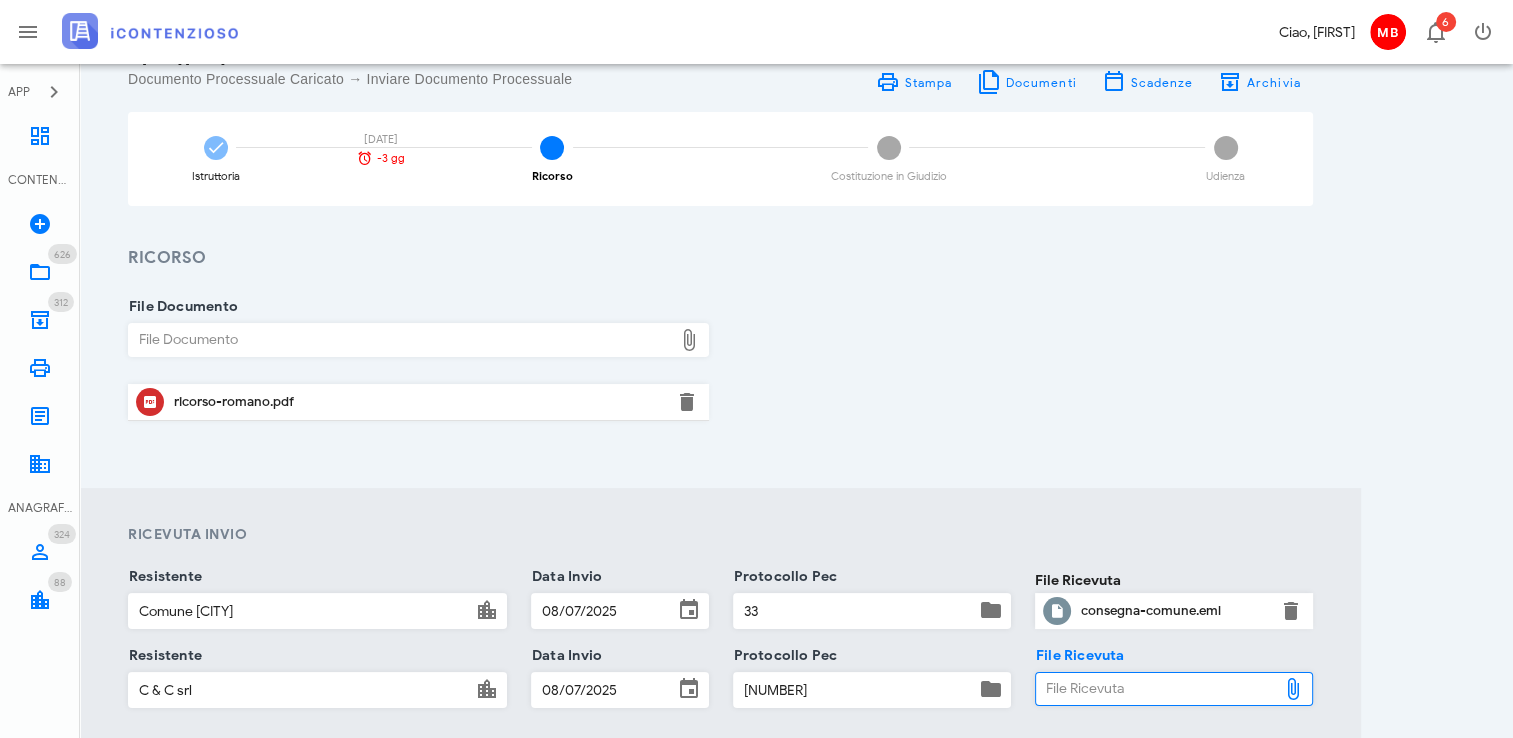 type on "C:\fakepath\consegna concessionario.eml" 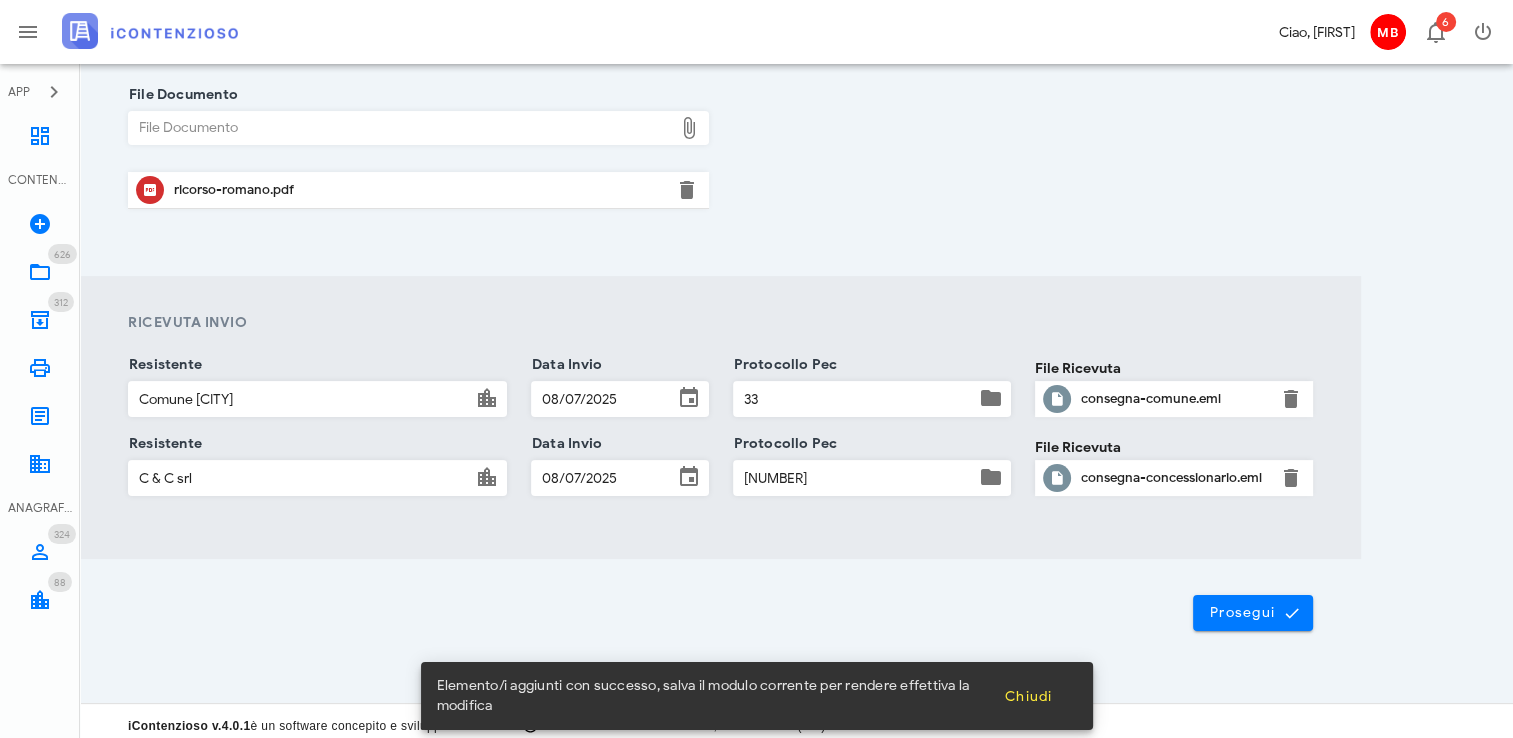 scroll, scrollTop: 320, scrollLeft: 0, axis: vertical 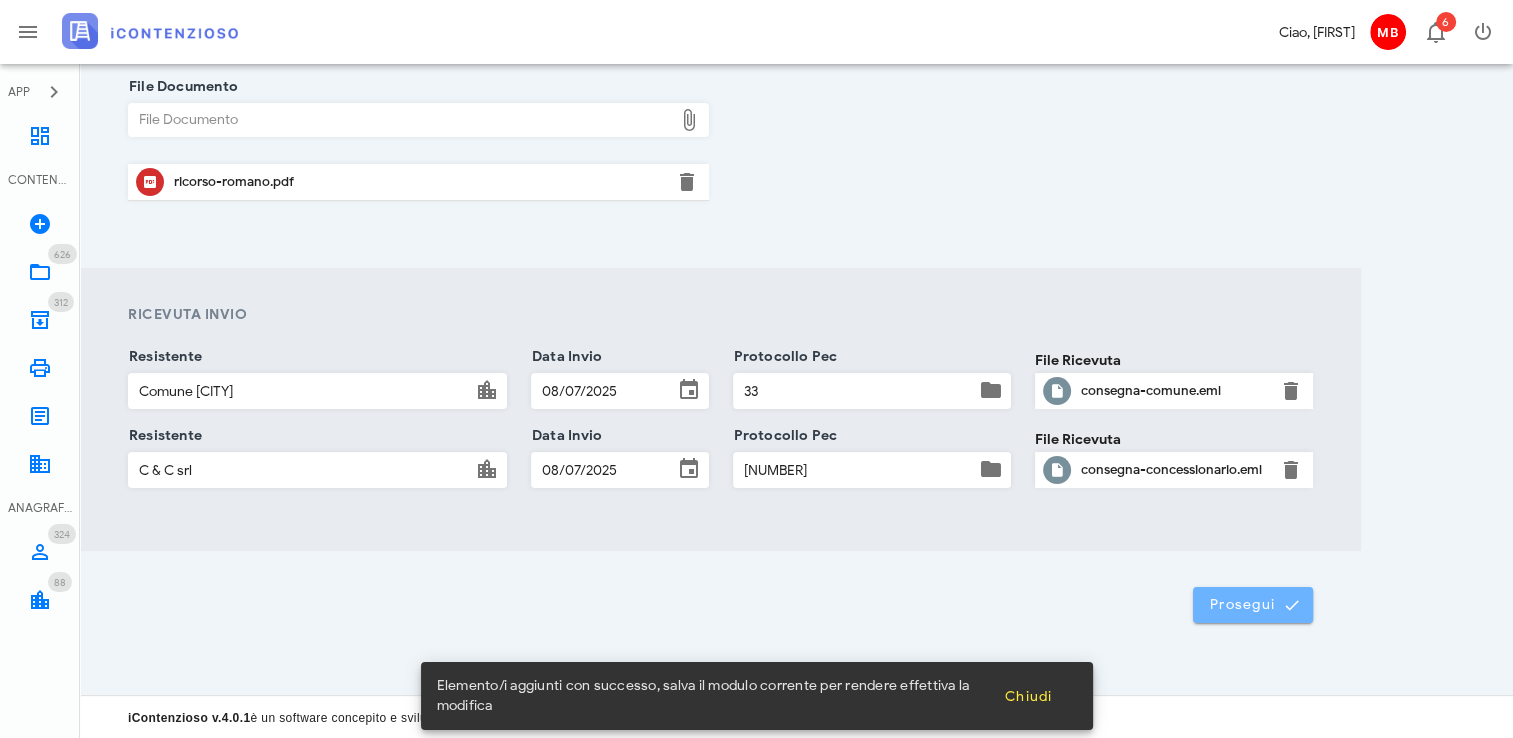 click on "Prosegui" at bounding box center [1253, 605] 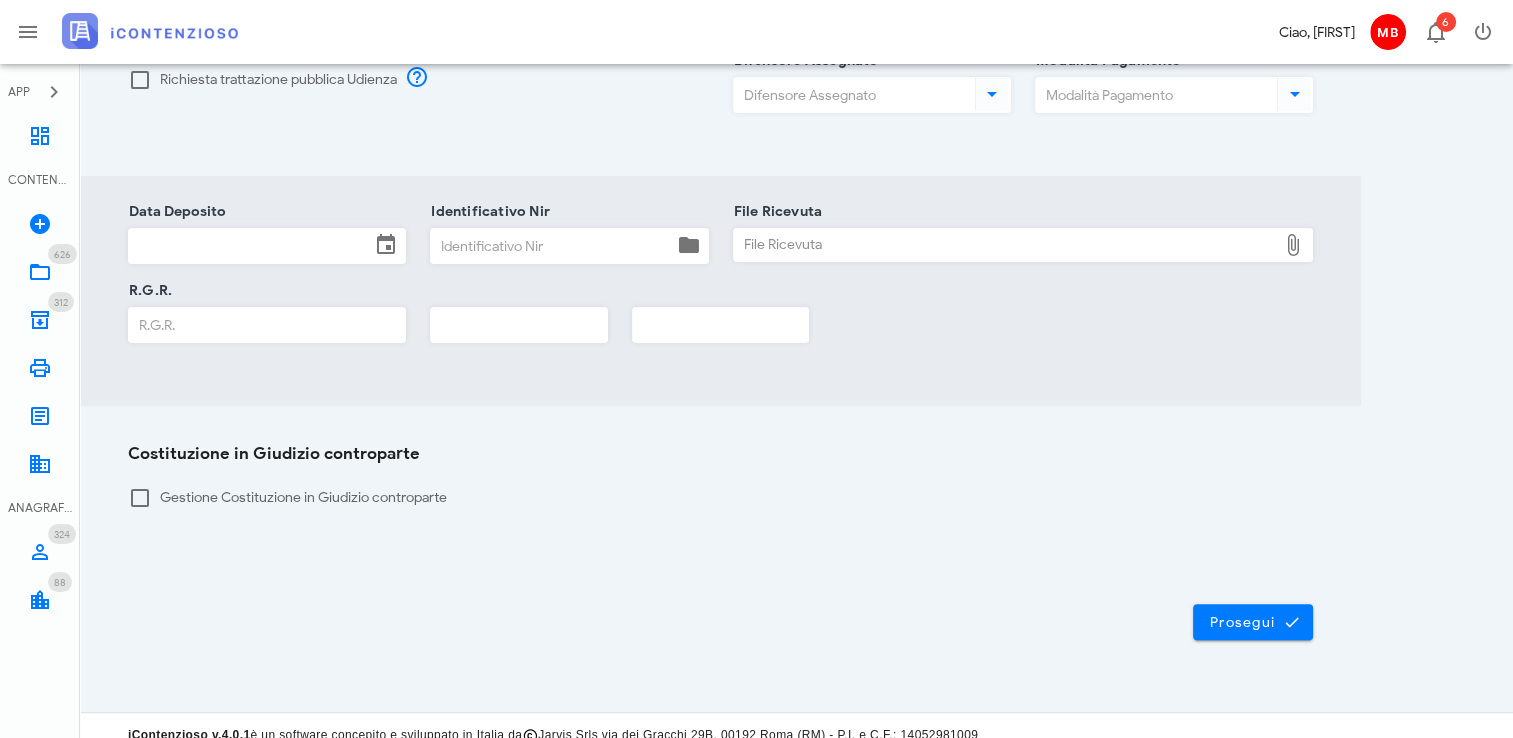 scroll, scrollTop: 442, scrollLeft: 0, axis: vertical 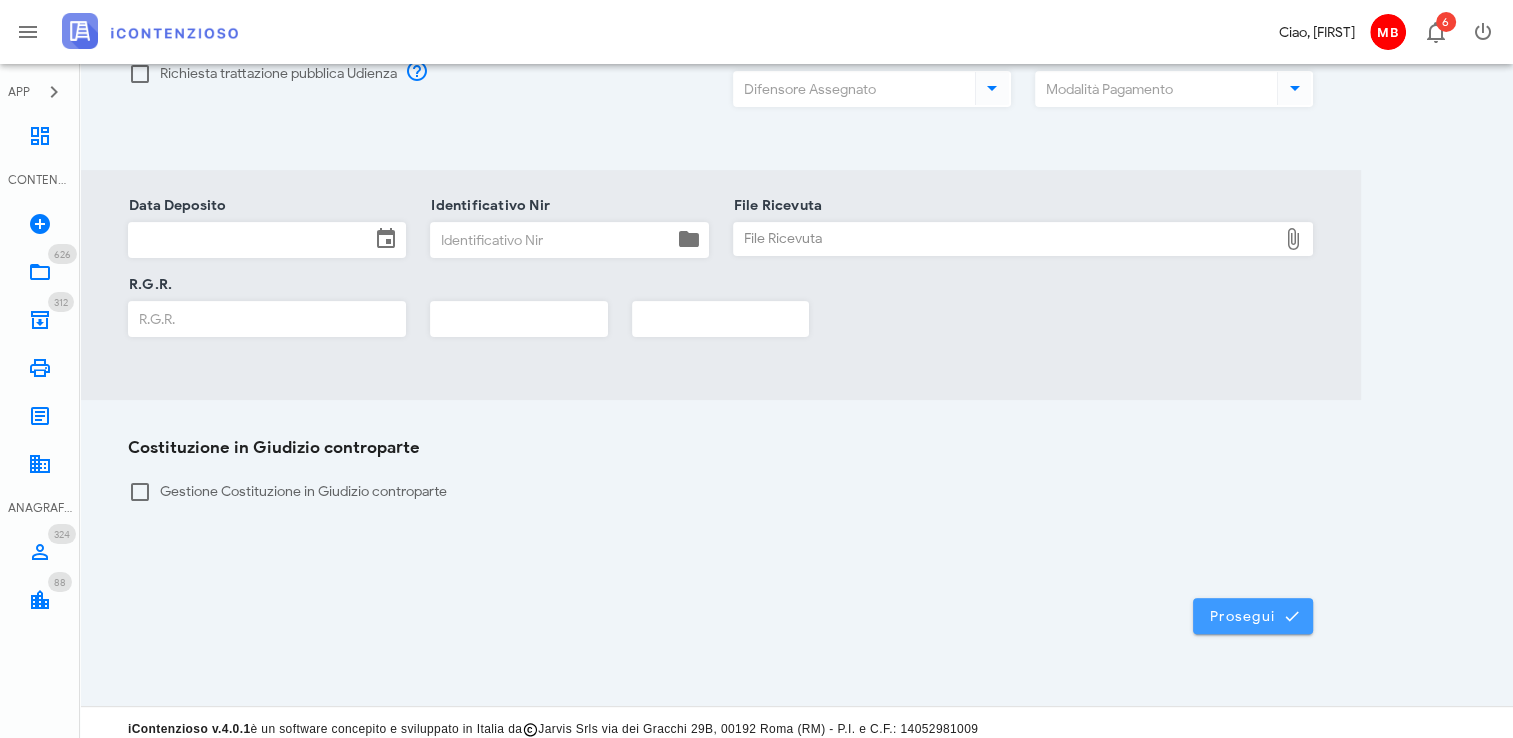 click on "Prosegui" at bounding box center (1253, 616) 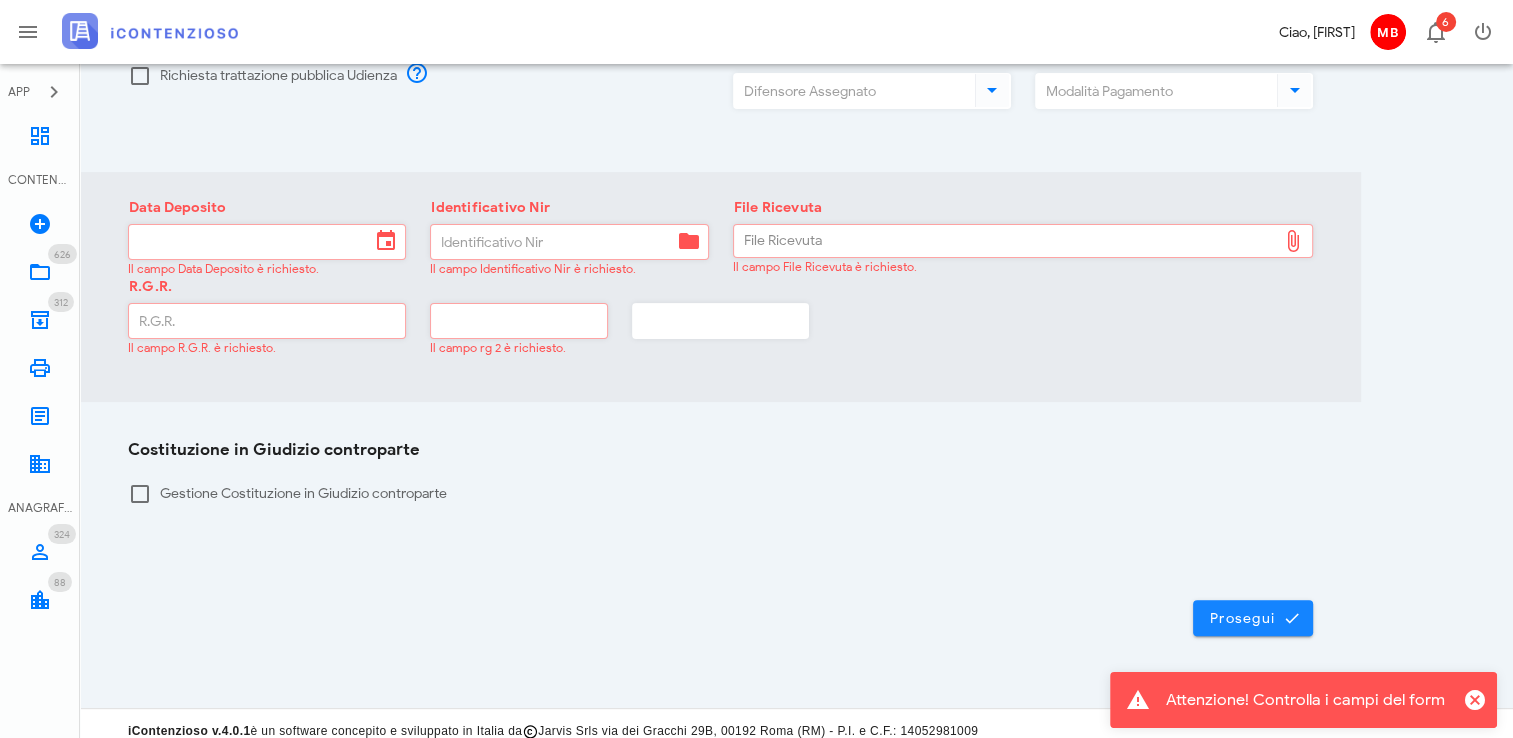 scroll, scrollTop: 442, scrollLeft: 0, axis: vertical 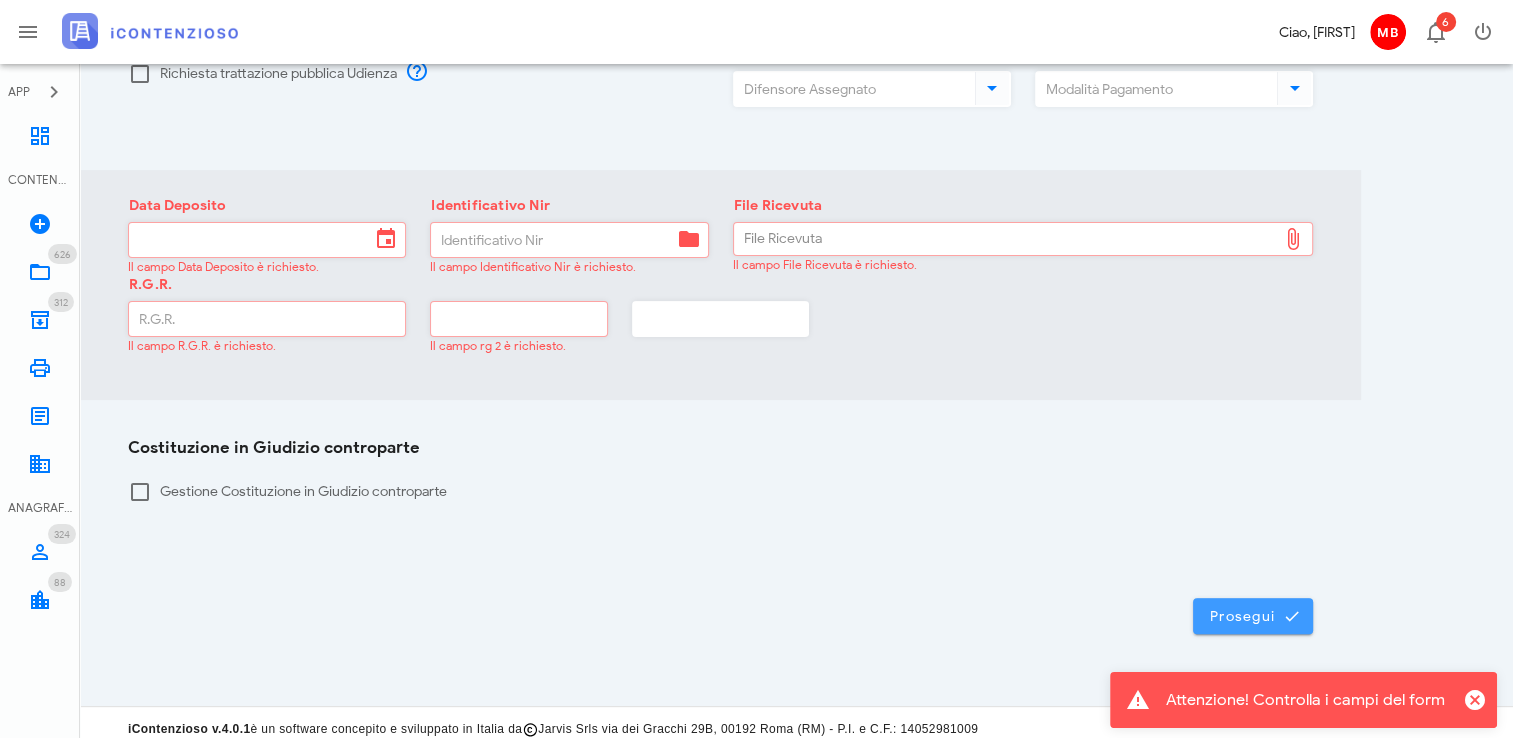 click on "Prosegui" at bounding box center [1253, 616] 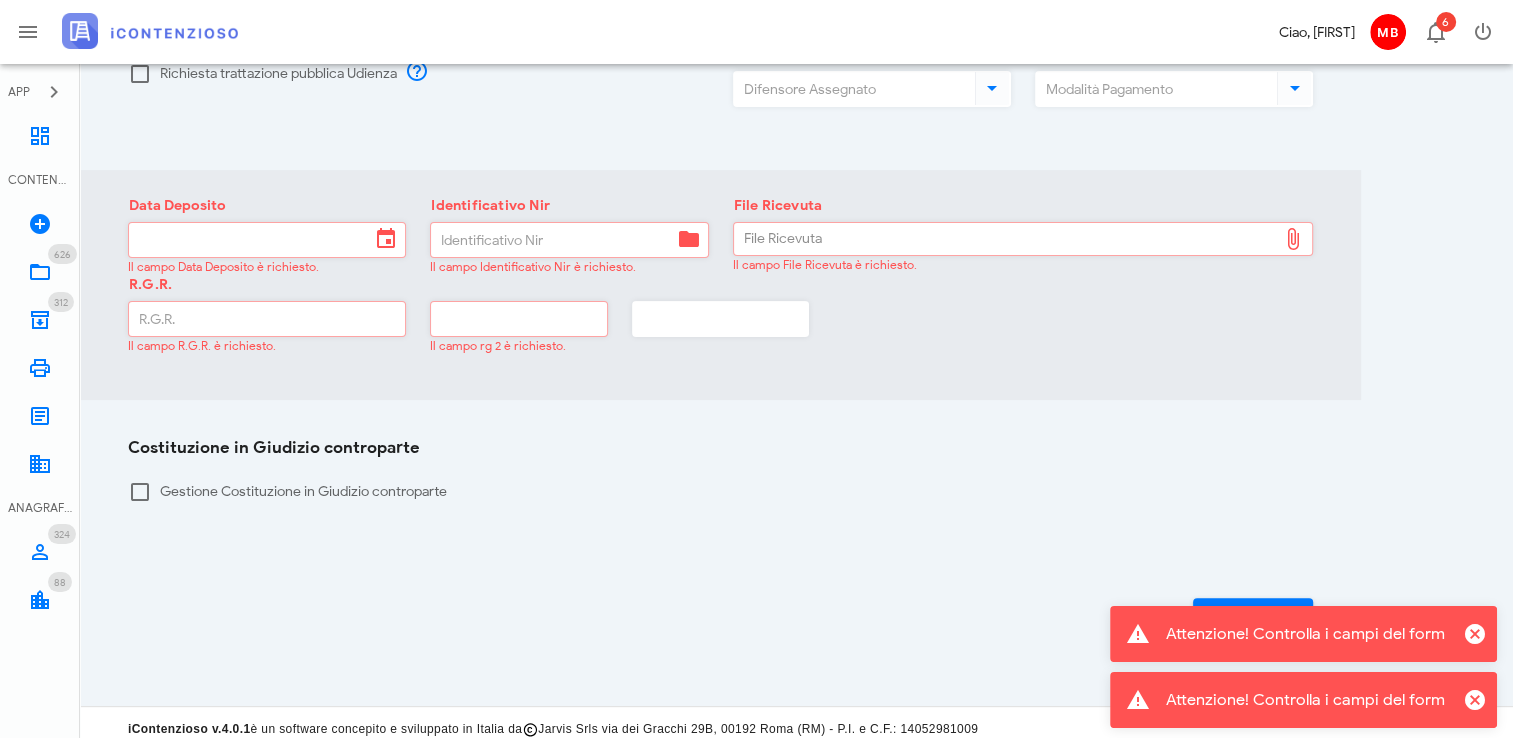 scroll, scrollTop: 0, scrollLeft: 0, axis: both 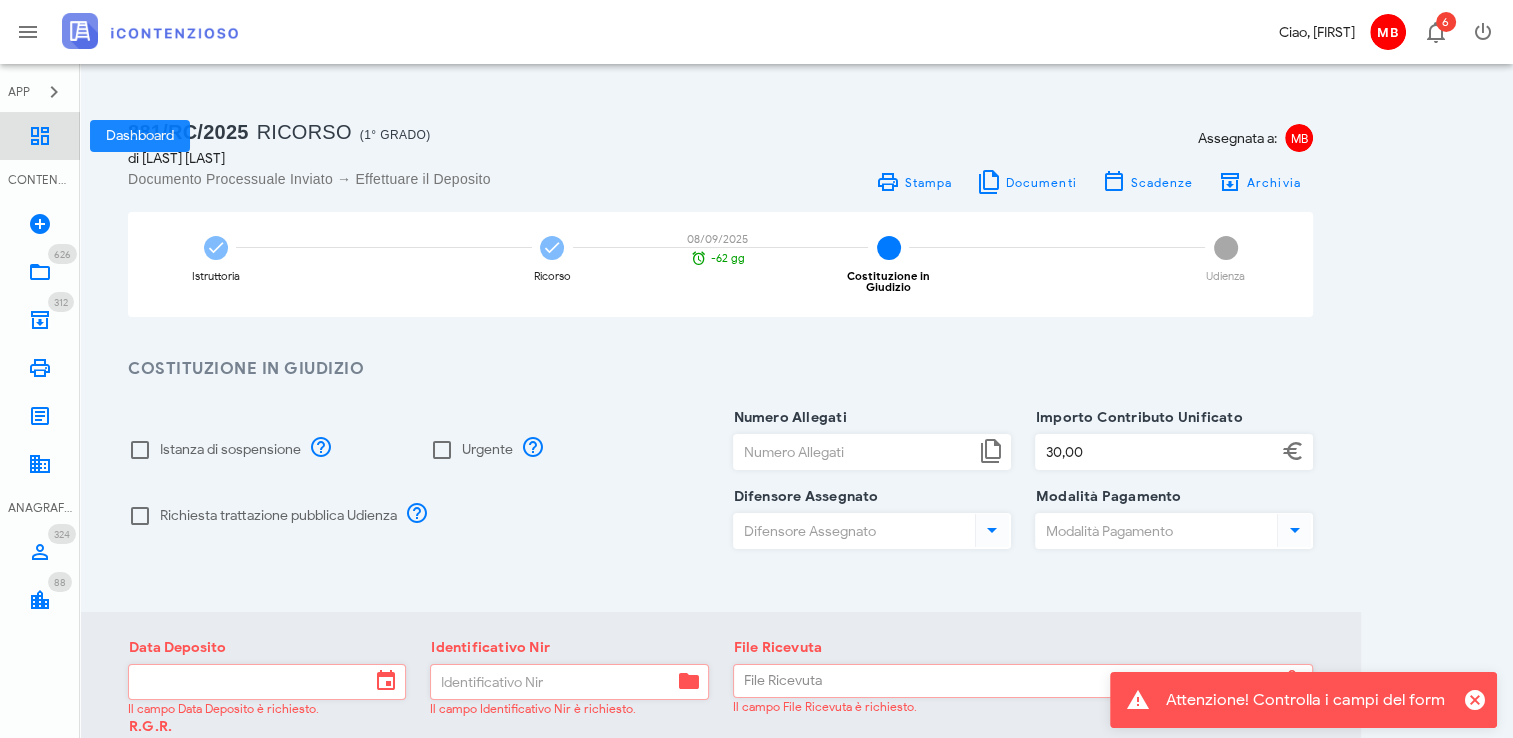 click at bounding box center [40, 136] 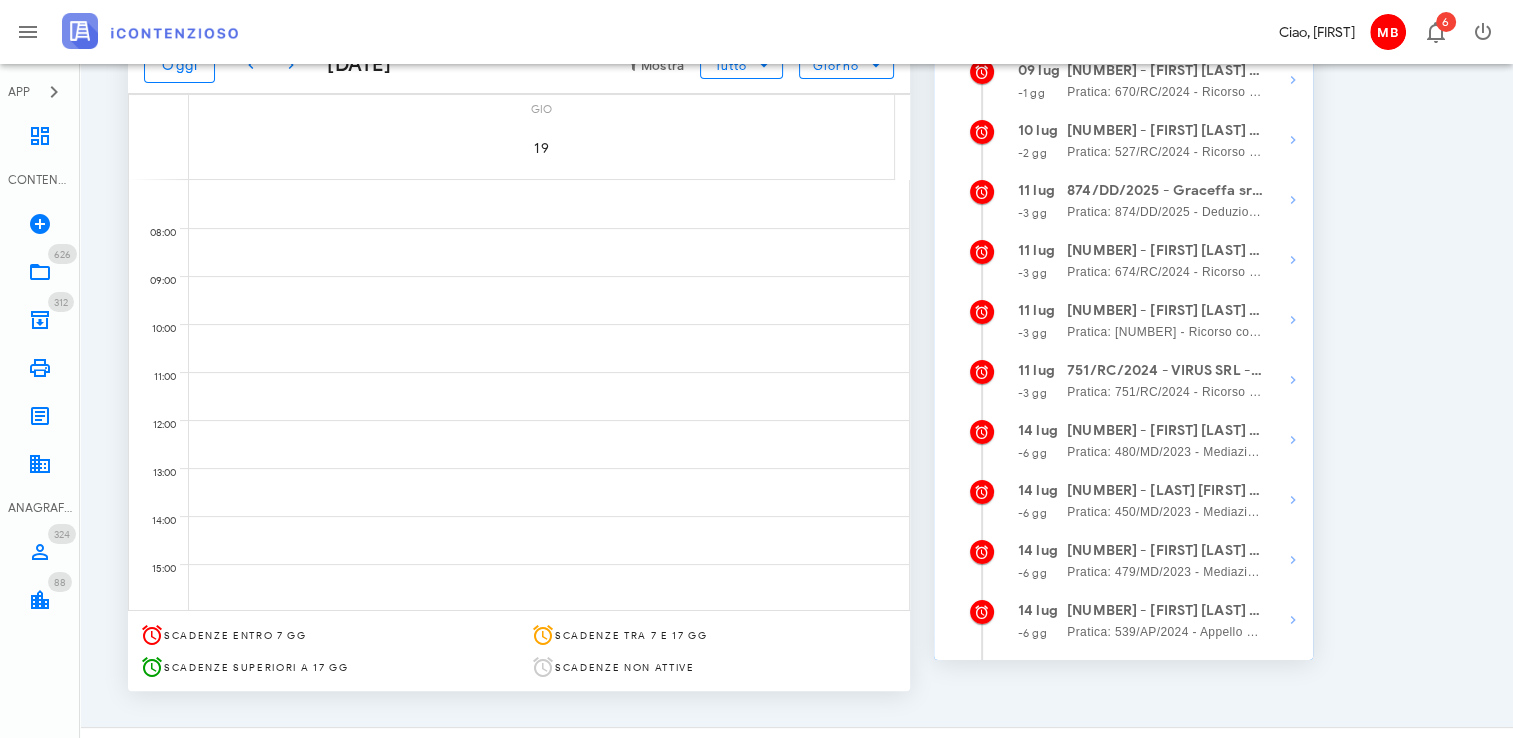 scroll, scrollTop: 299, scrollLeft: 0, axis: vertical 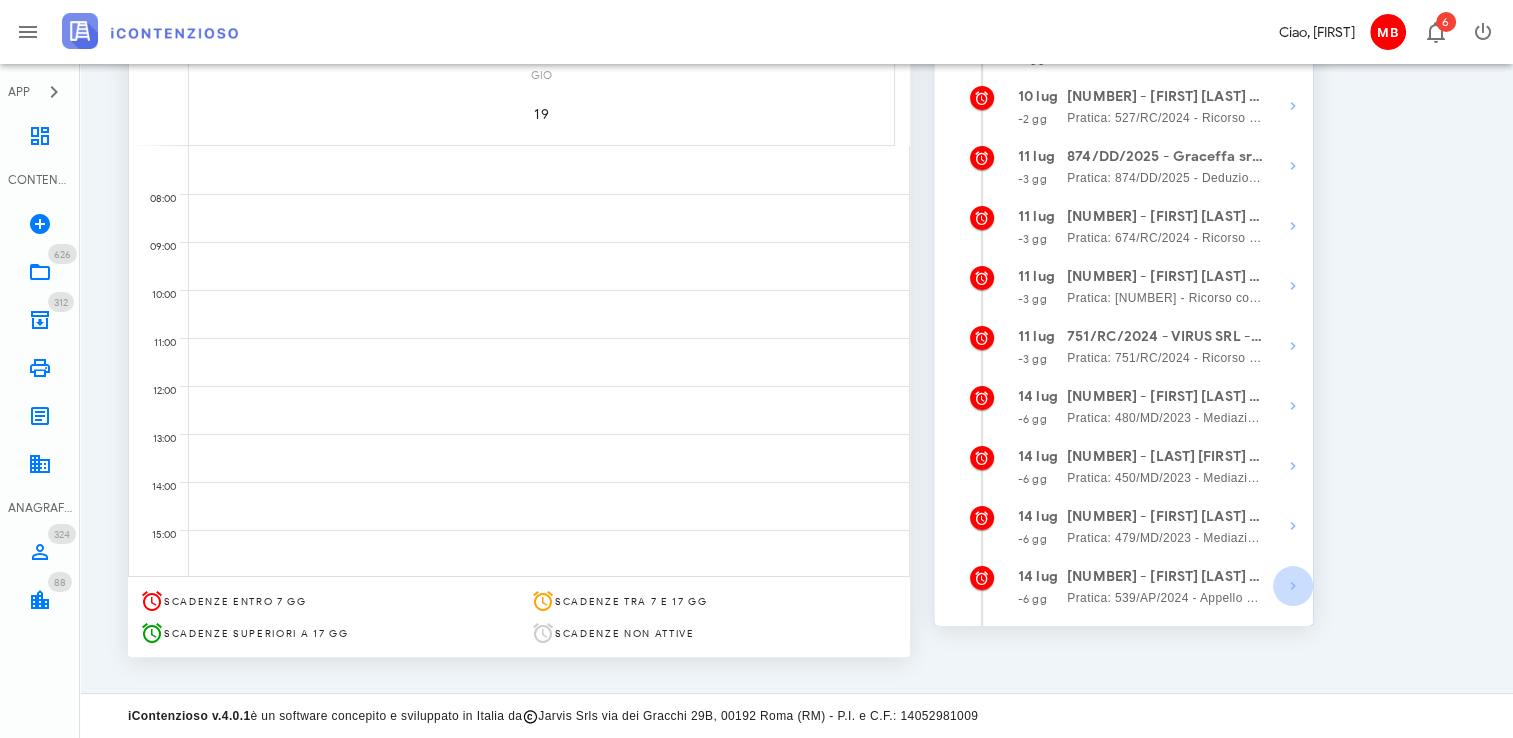 click at bounding box center [1293, 46] 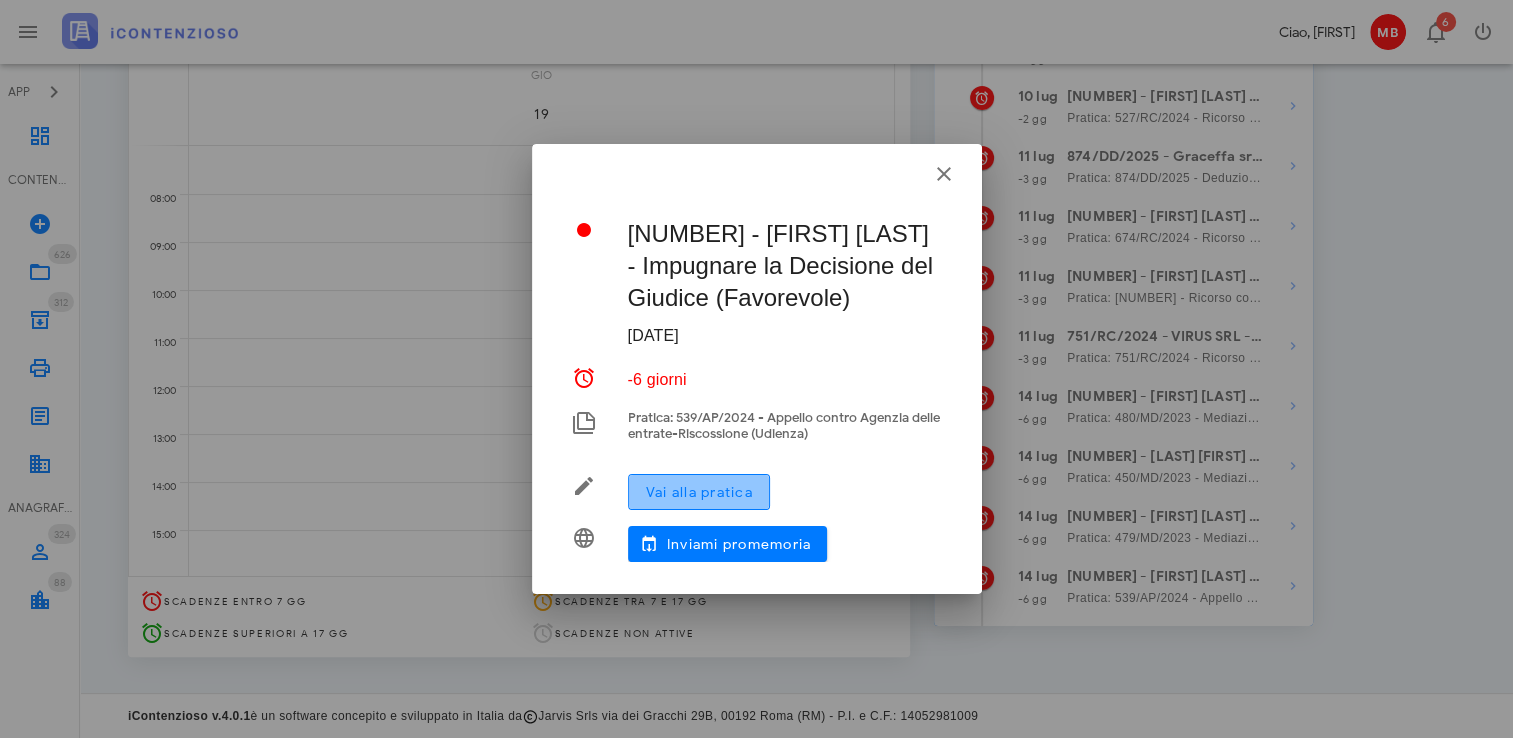 click on "Vai alla pratica" at bounding box center [699, 492] 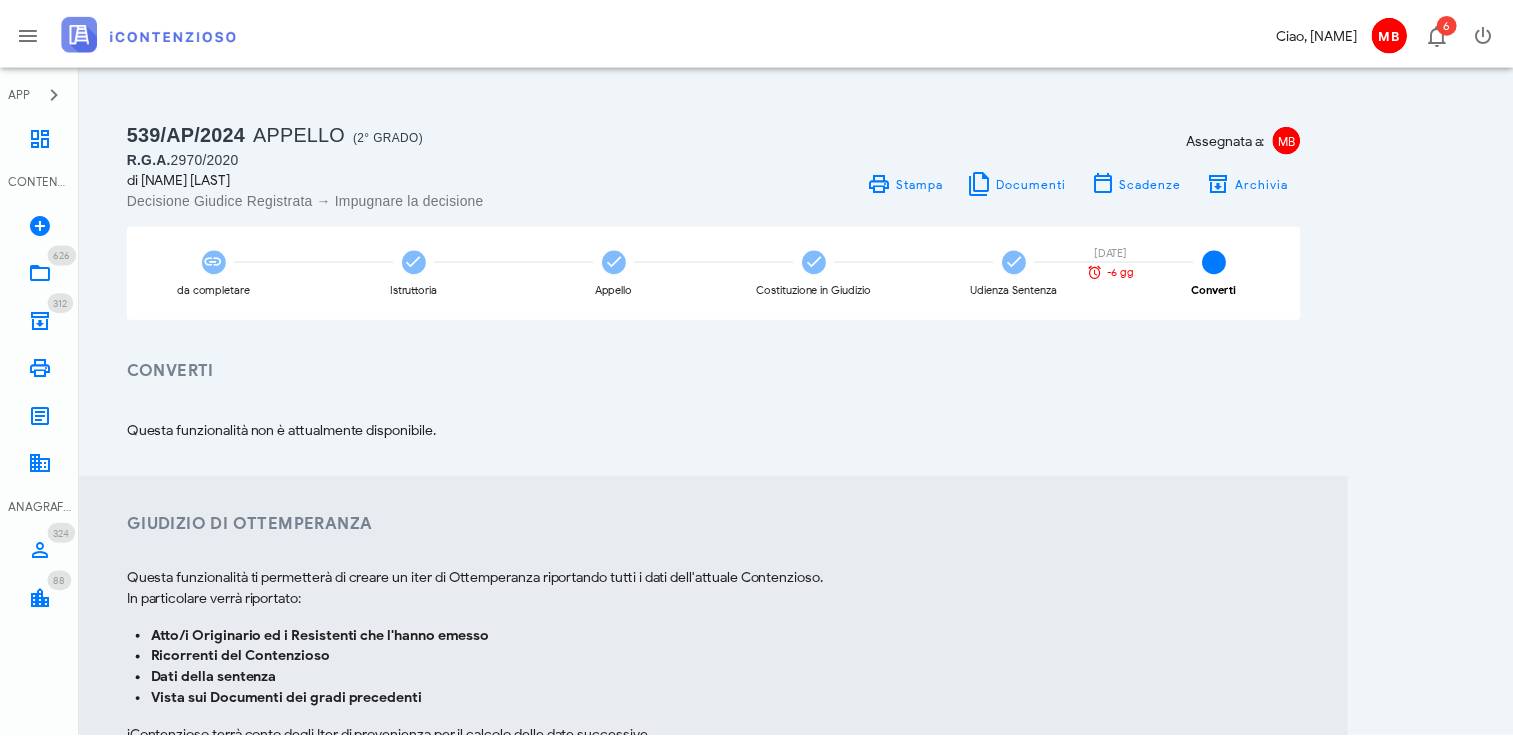 scroll, scrollTop: 0, scrollLeft: 0, axis: both 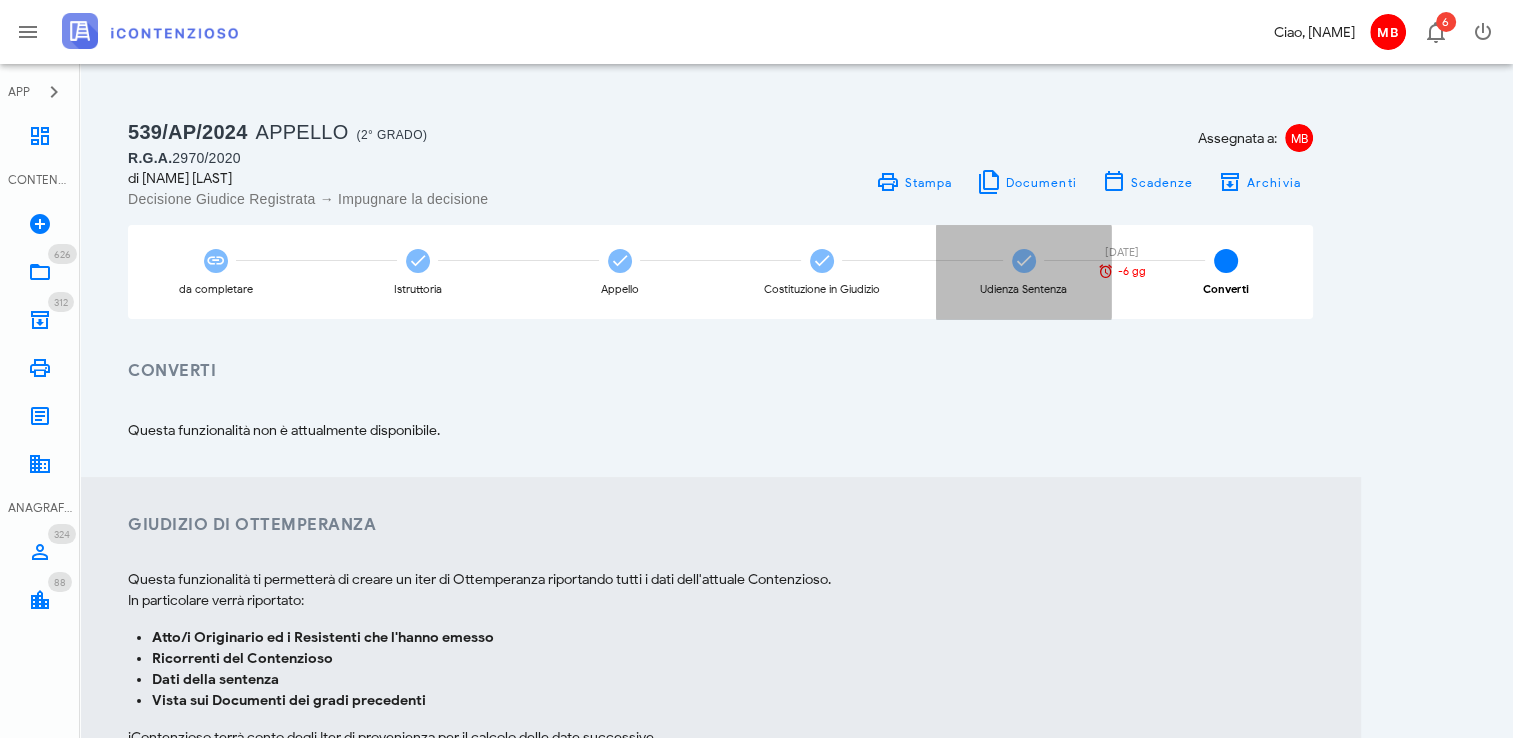 click on "Udienza Sentenza  [DATE]   -6 gg" at bounding box center (1023, 272) 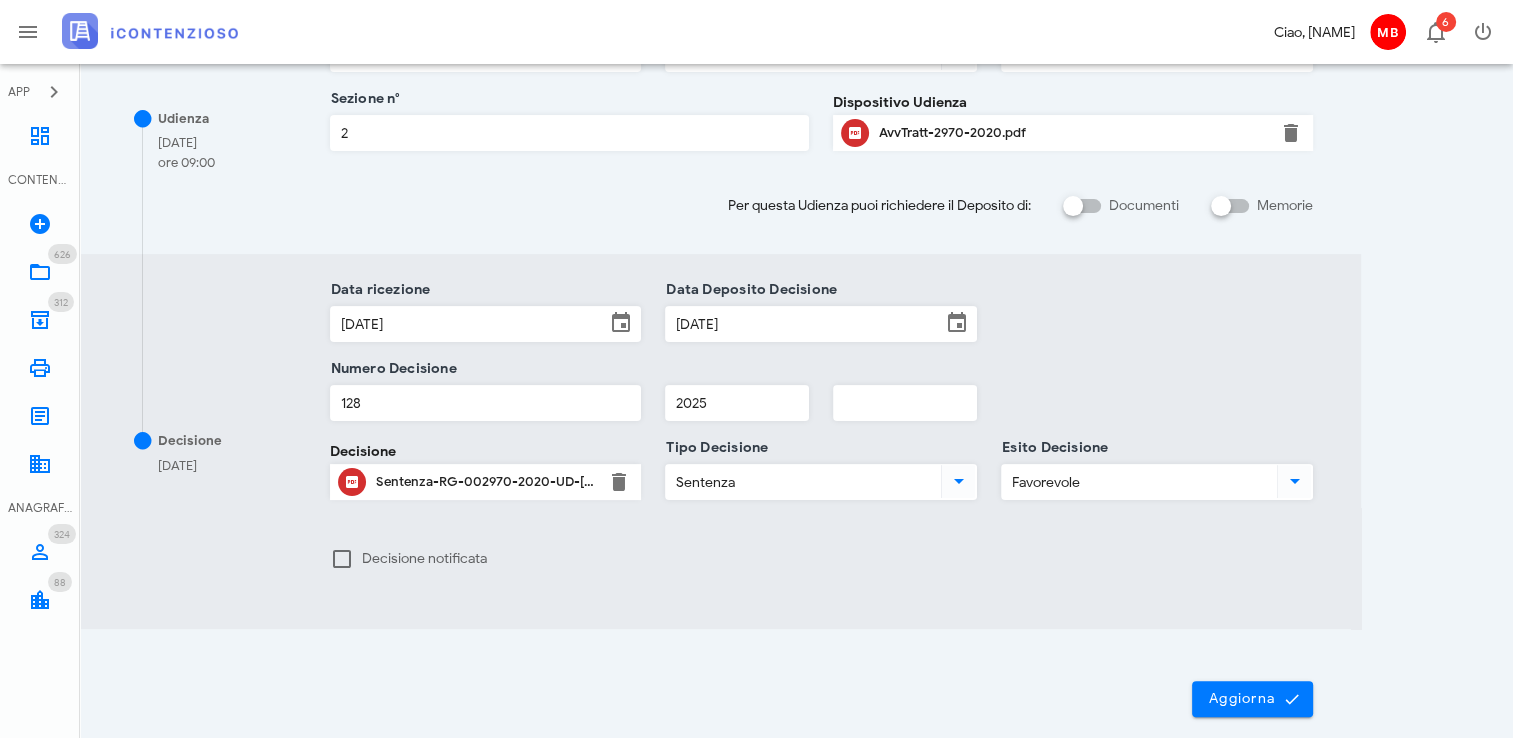 scroll, scrollTop: 493, scrollLeft: 0, axis: vertical 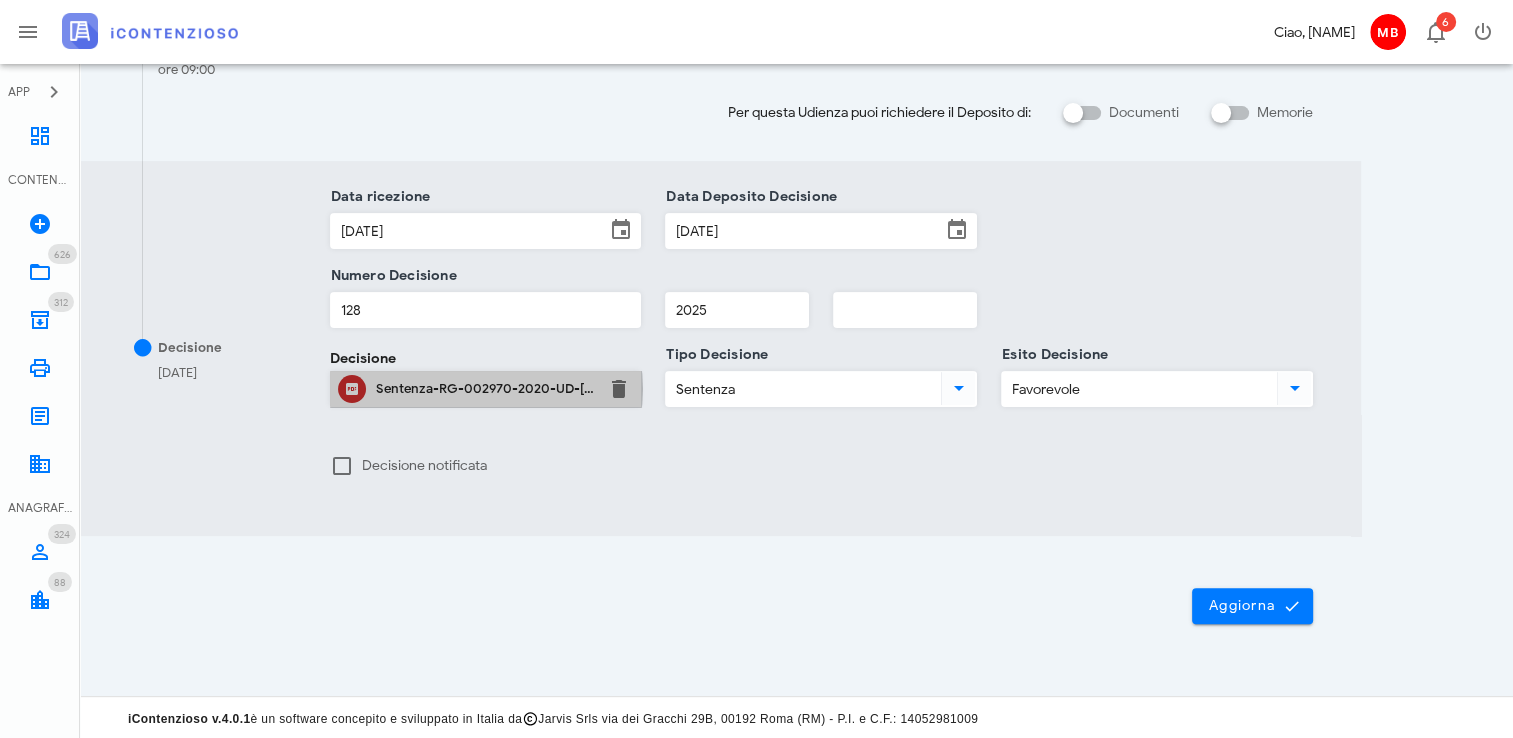 click on "Sentenza-RG-002970-2020-UD-[DATE].pdf" at bounding box center (486, 389) 